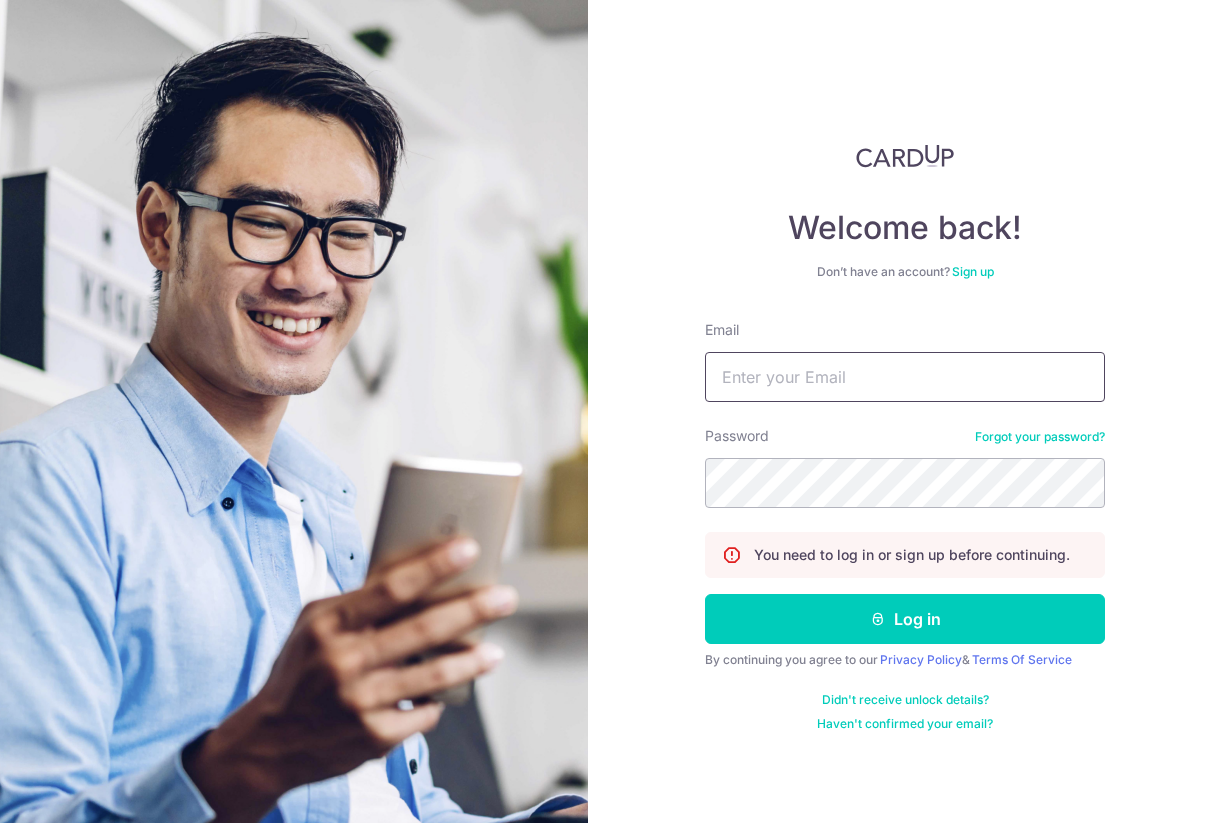 scroll, scrollTop: 0, scrollLeft: 0, axis: both 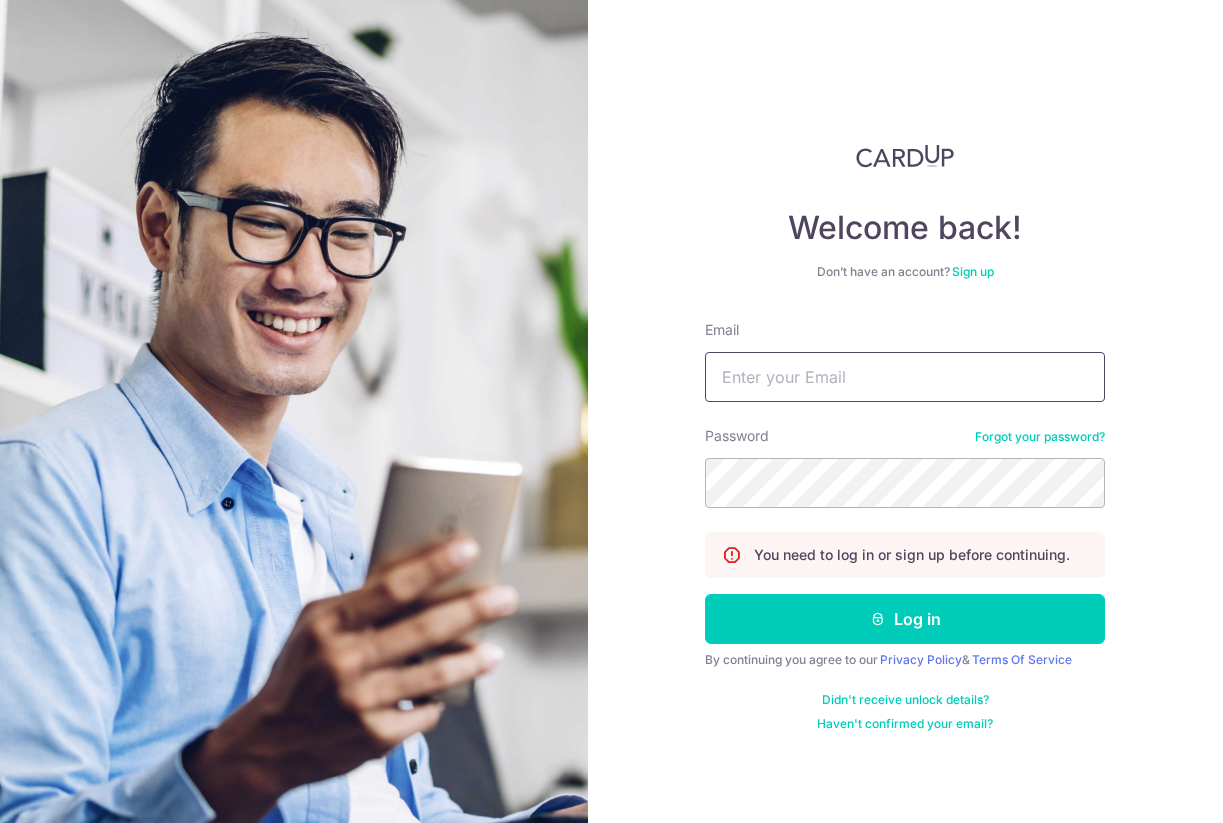 type on "[EMAIL]" 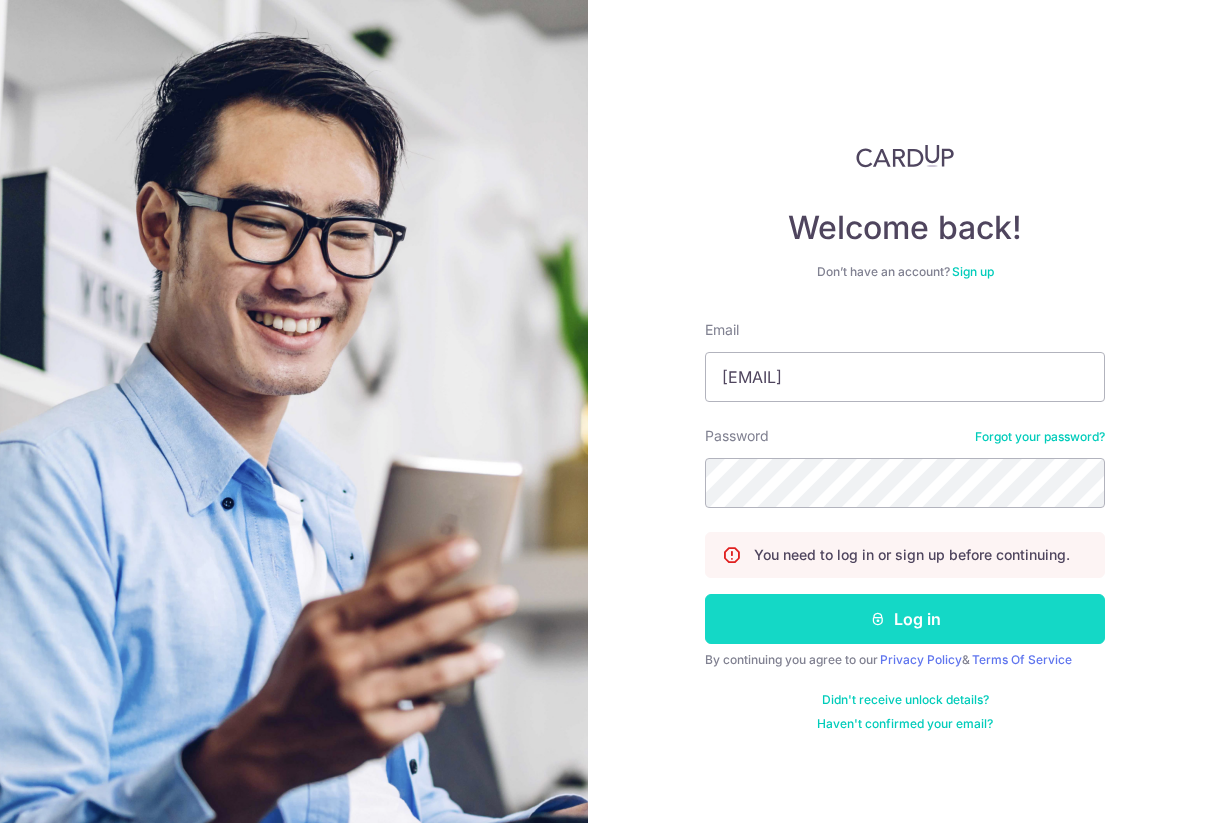 click on "Log in" at bounding box center (905, 619) 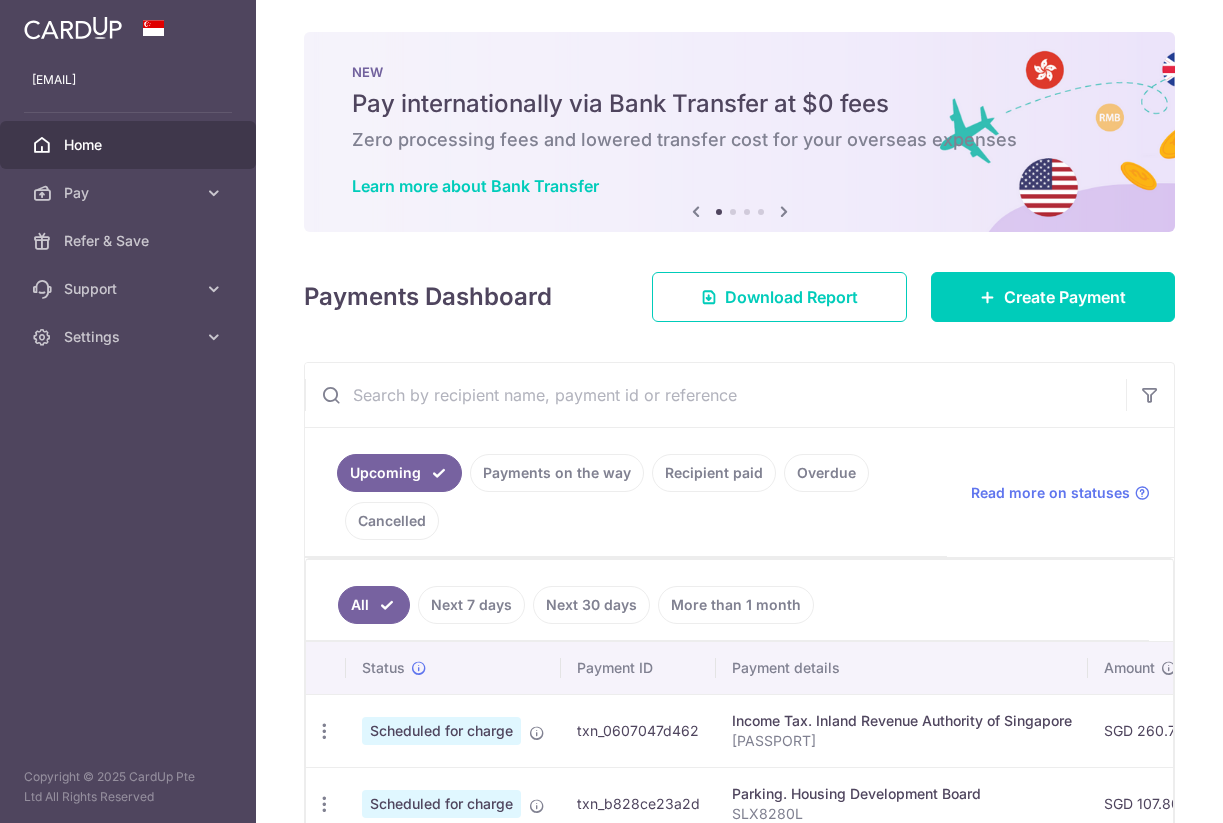 scroll, scrollTop: 0, scrollLeft: 0, axis: both 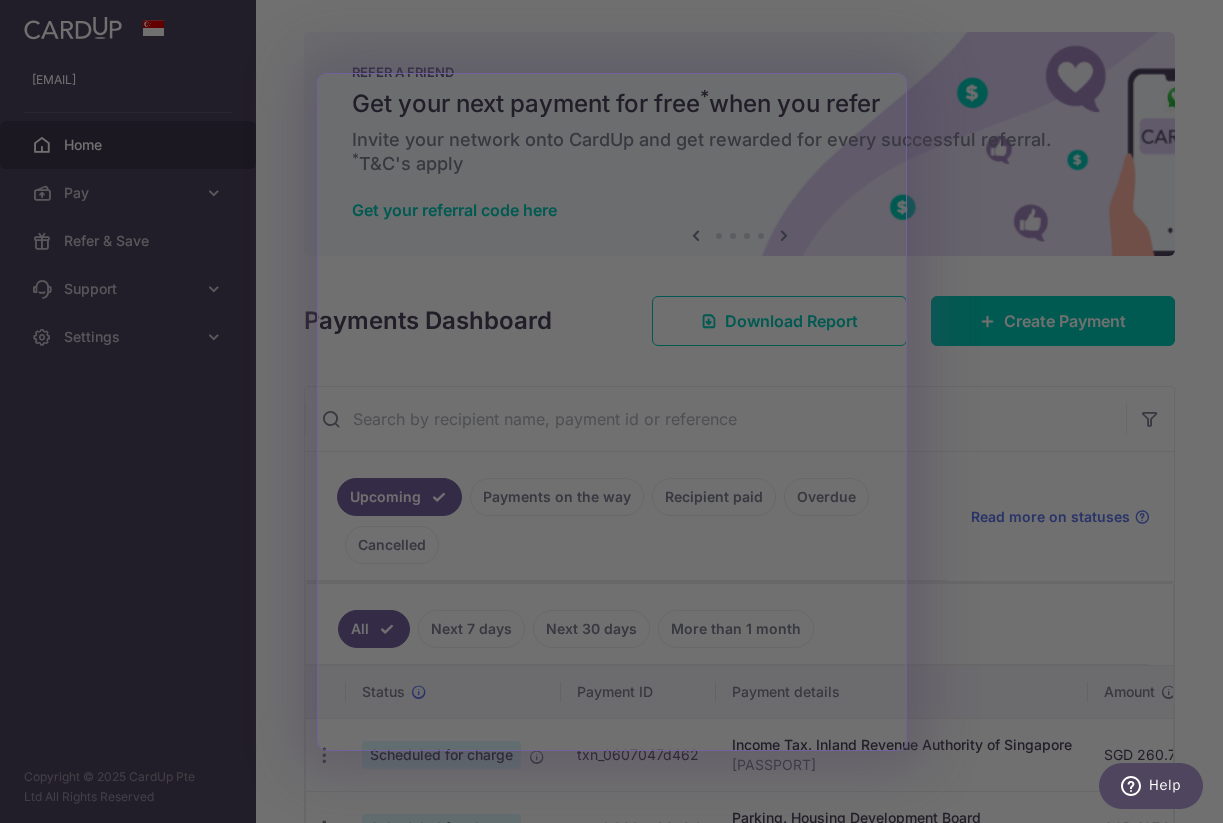 click at bounding box center (617, 415) 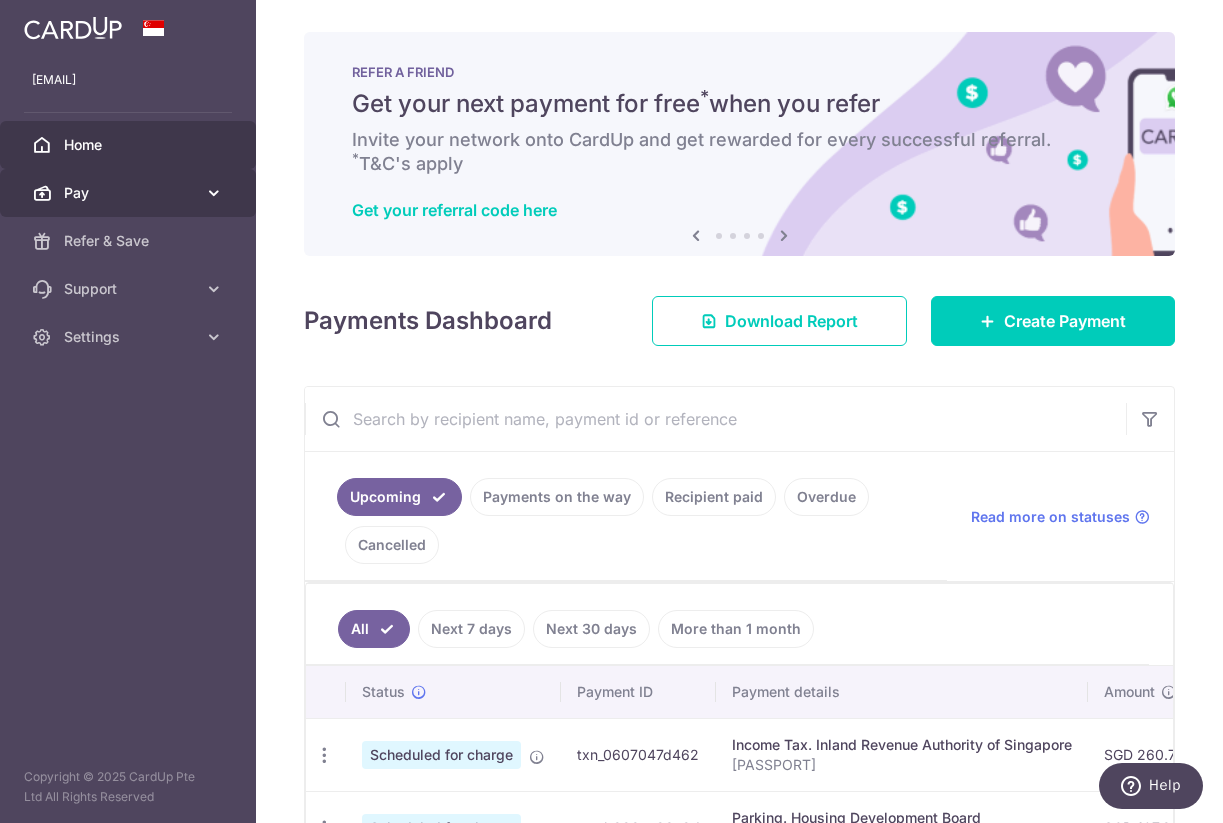 click on "Pay" at bounding box center (130, 193) 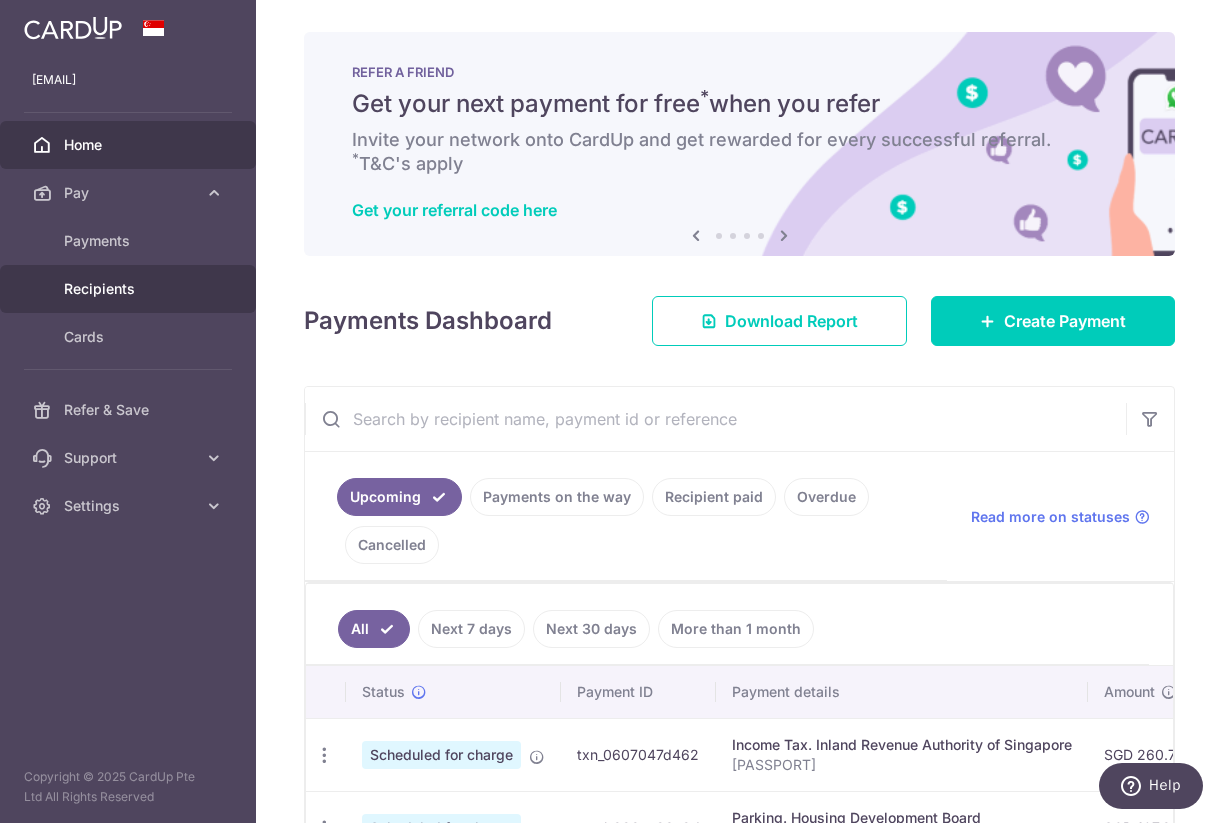 click on "Recipients" at bounding box center [128, 289] 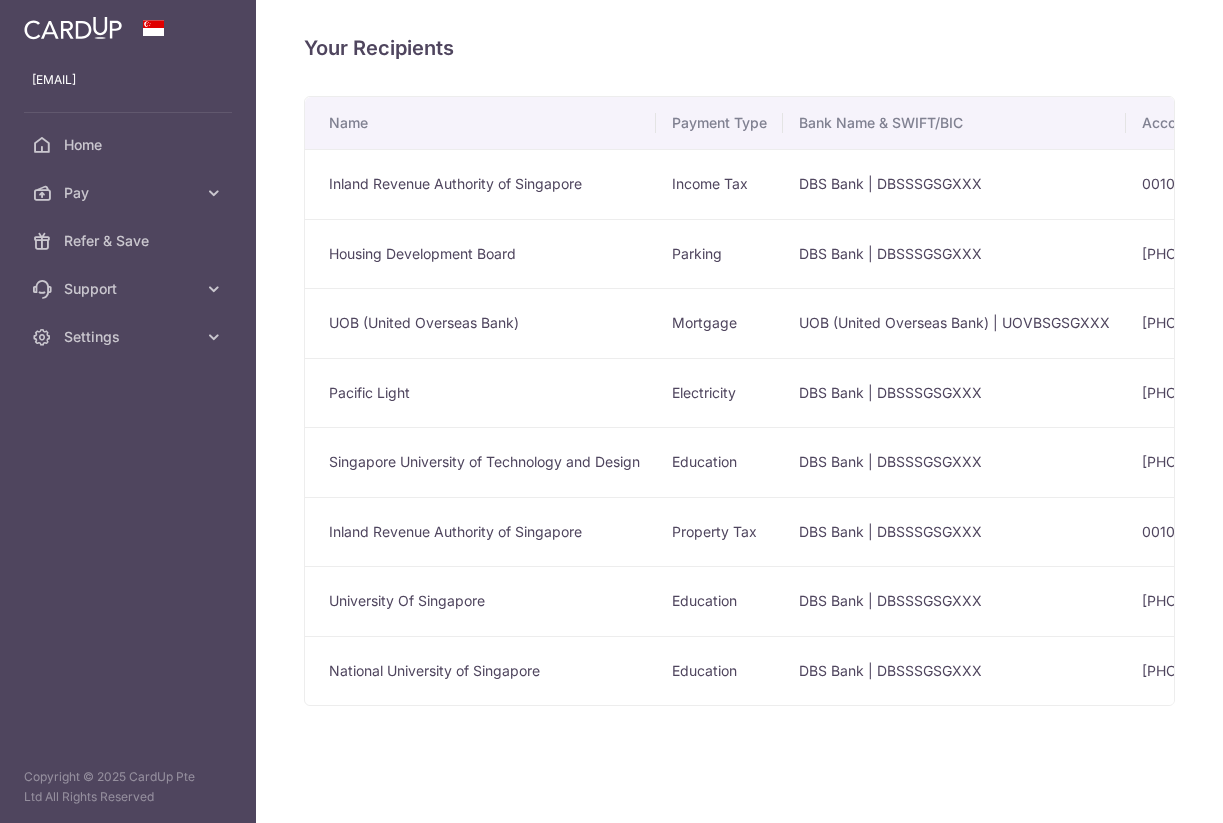 scroll, scrollTop: 0, scrollLeft: 0, axis: both 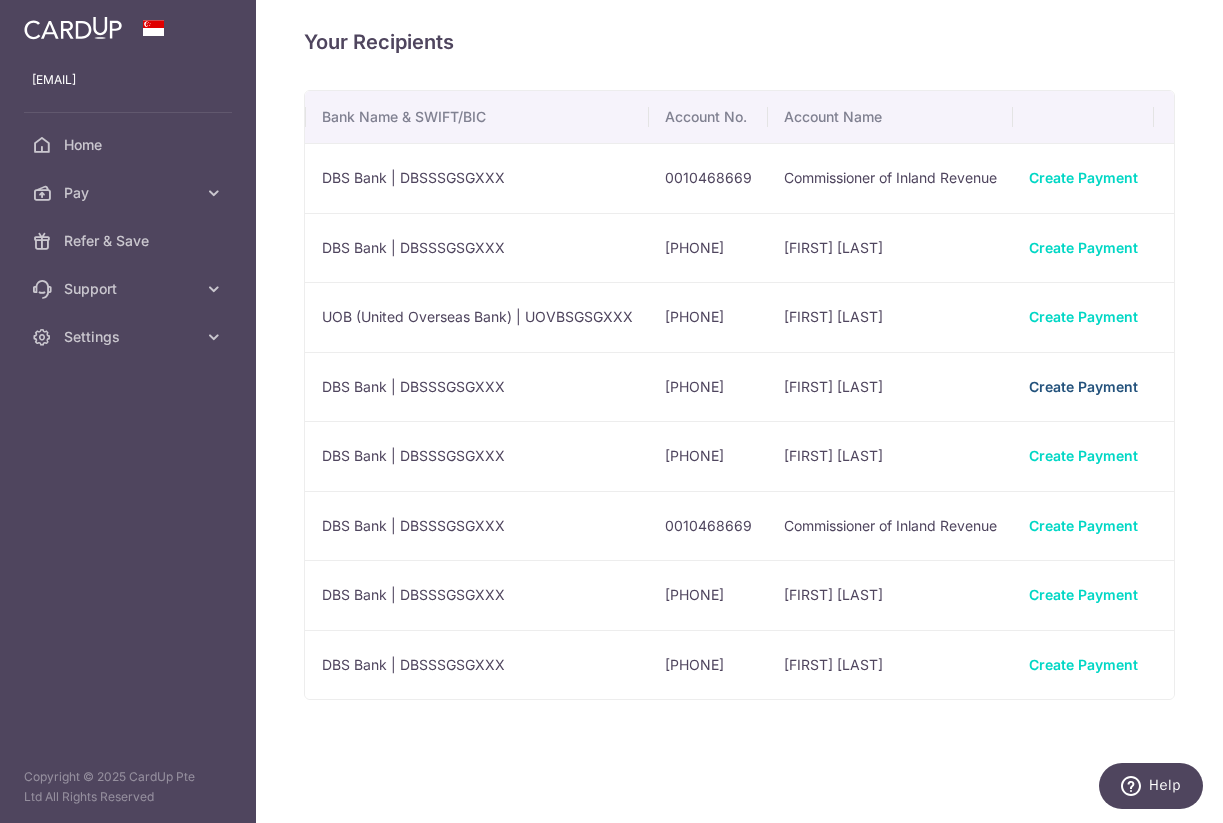 click on "Create Payment" at bounding box center [1083, 387] 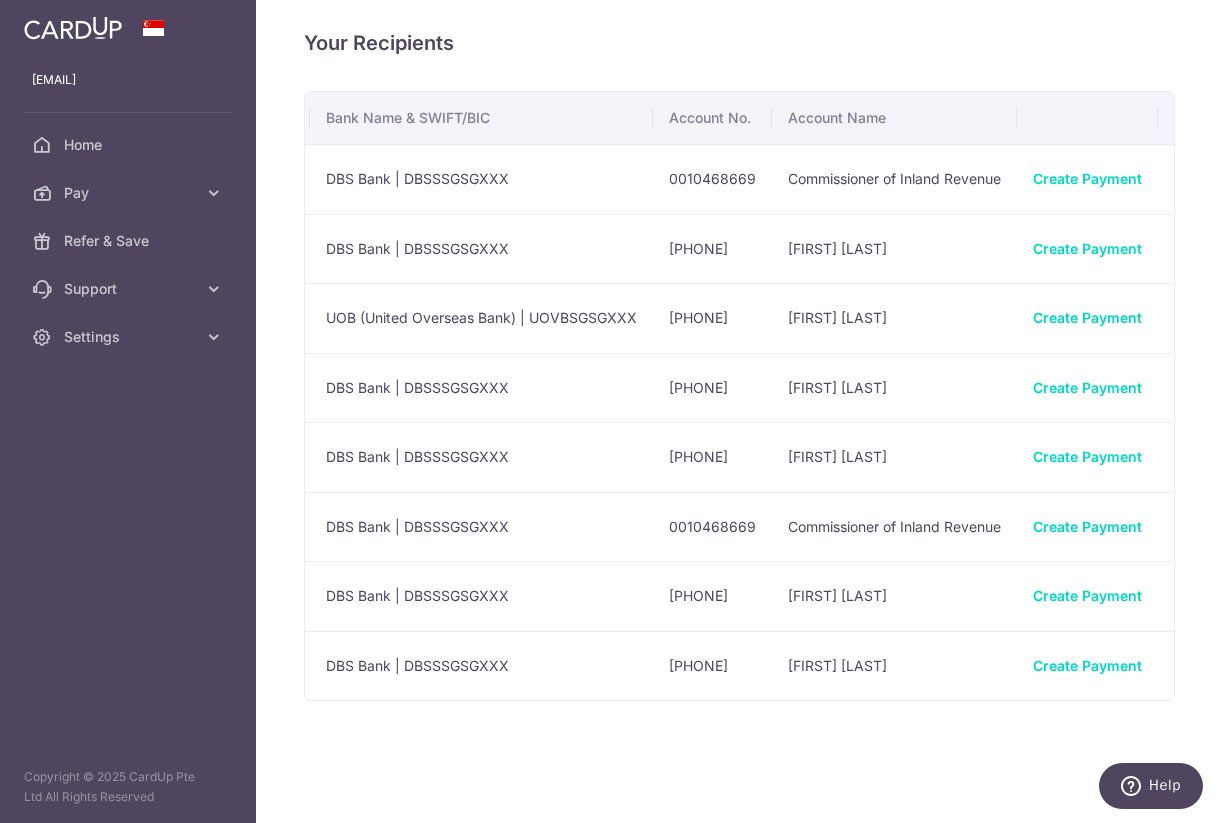 scroll, scrollTop: 0, scrollLeft: 472, axis: horizontal 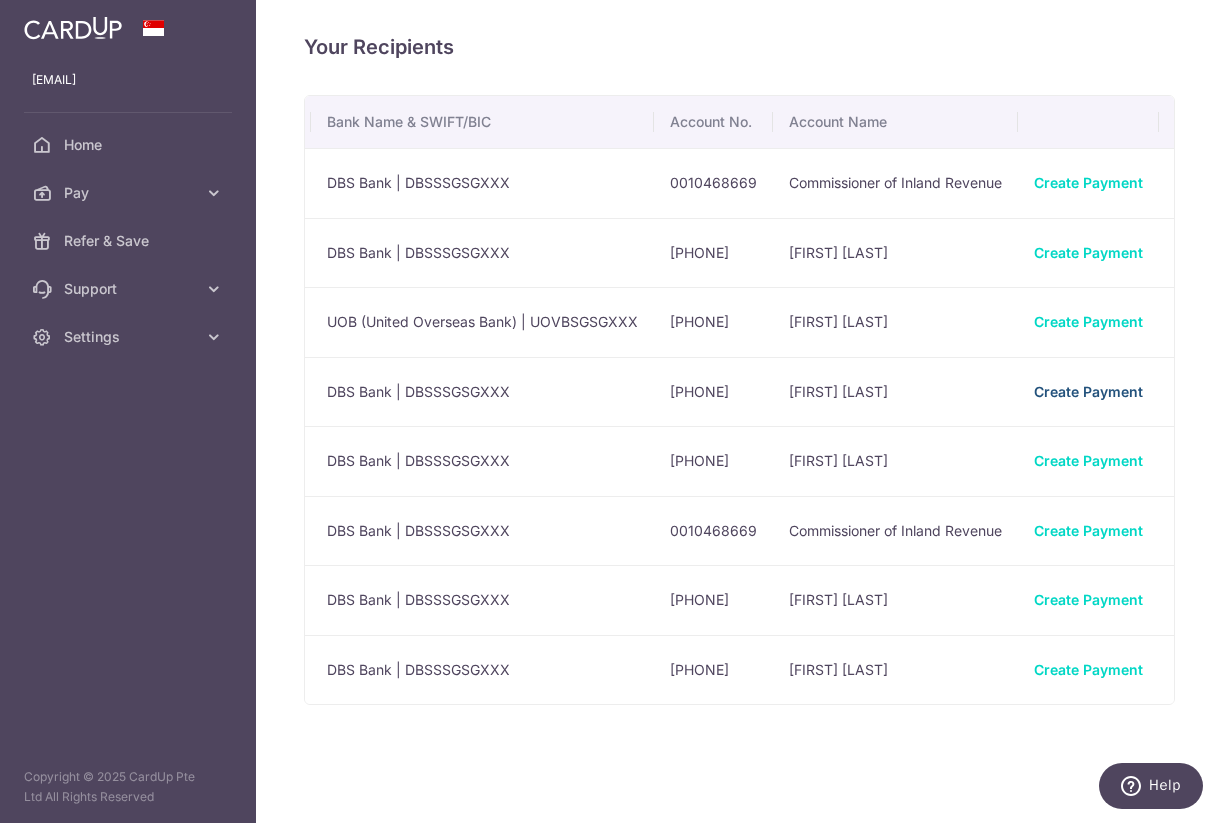 click on "Create Payment" at bounding box center [1088, 391] 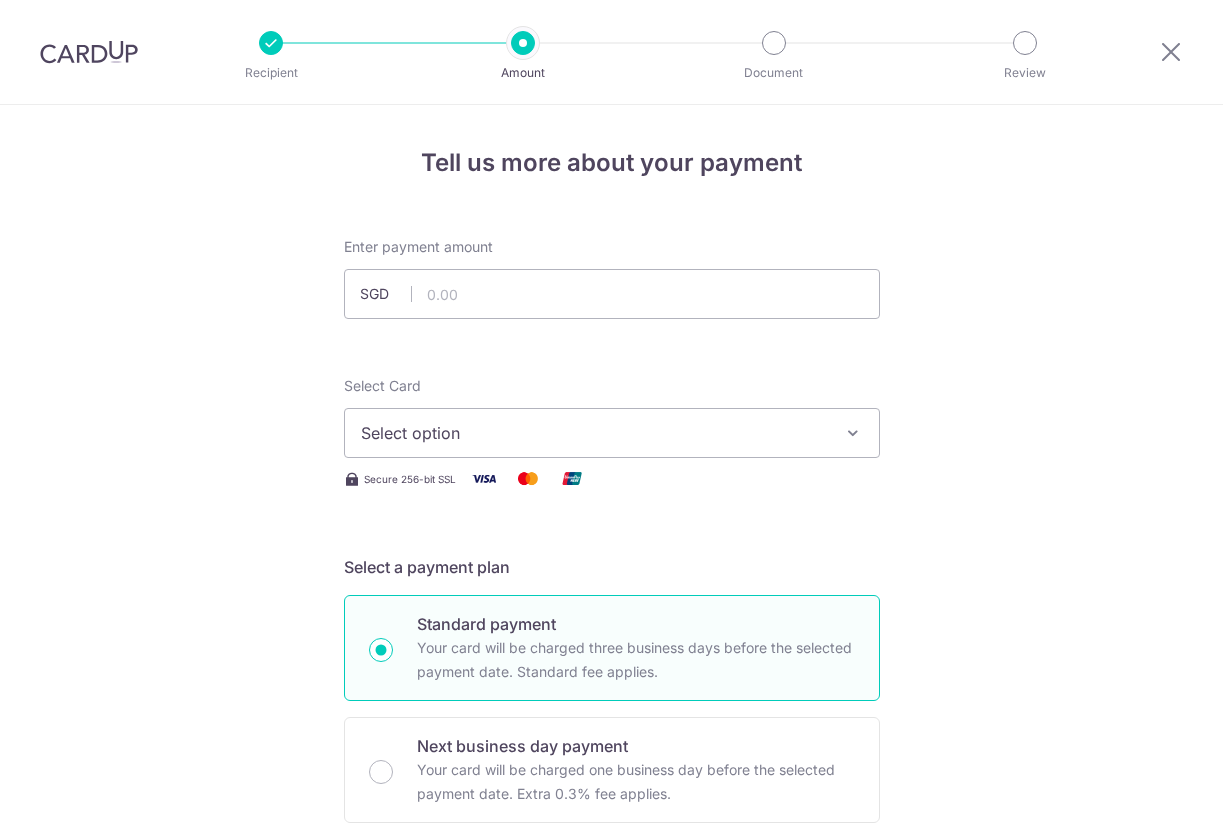 scroll, scrollTop: 0, scrollLeft: 0, axis: both 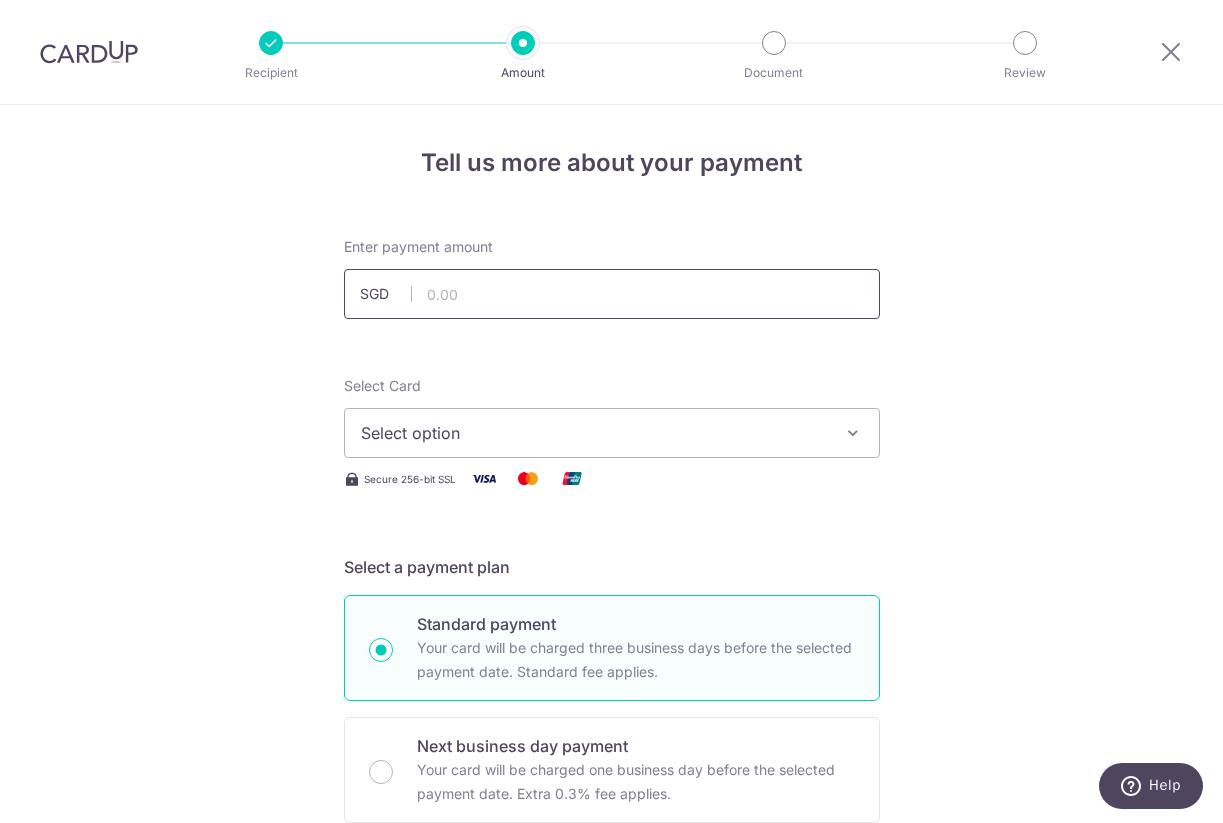 click at bounding box center [612, 294] 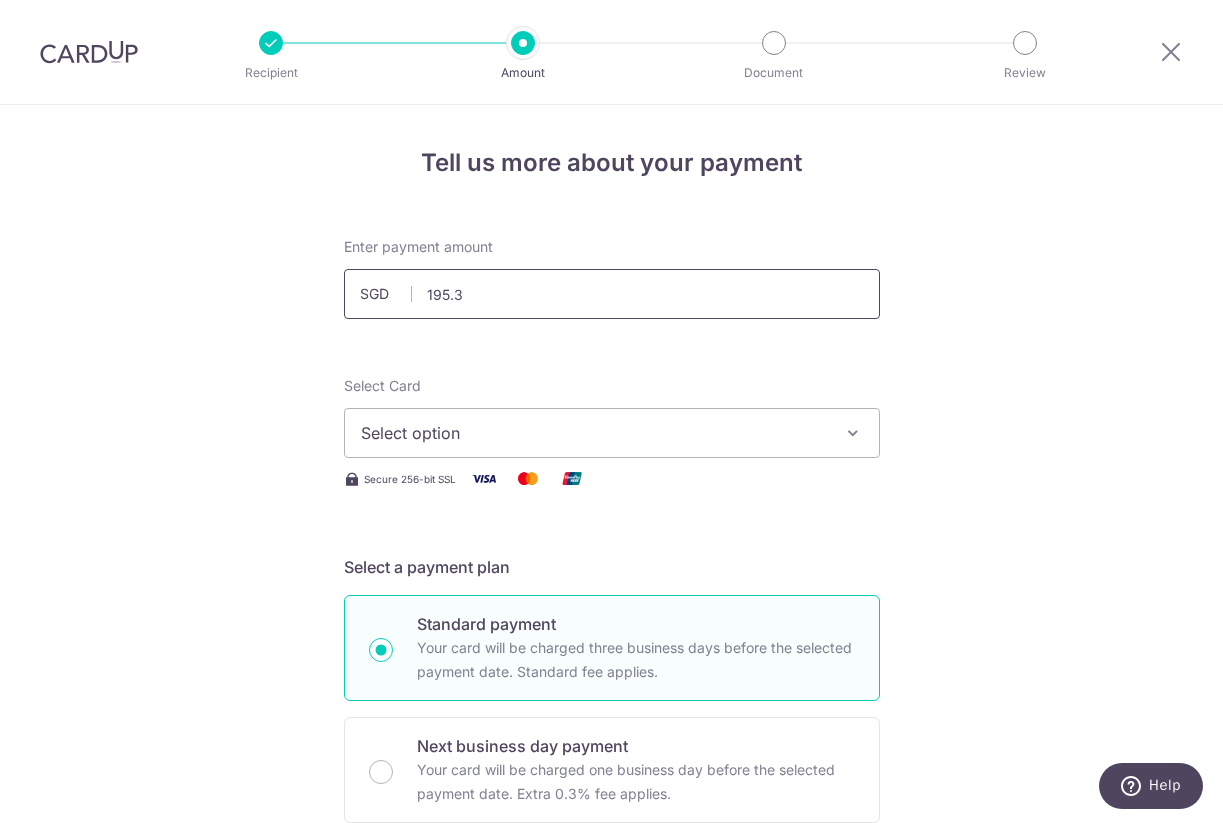 type on "195.39" 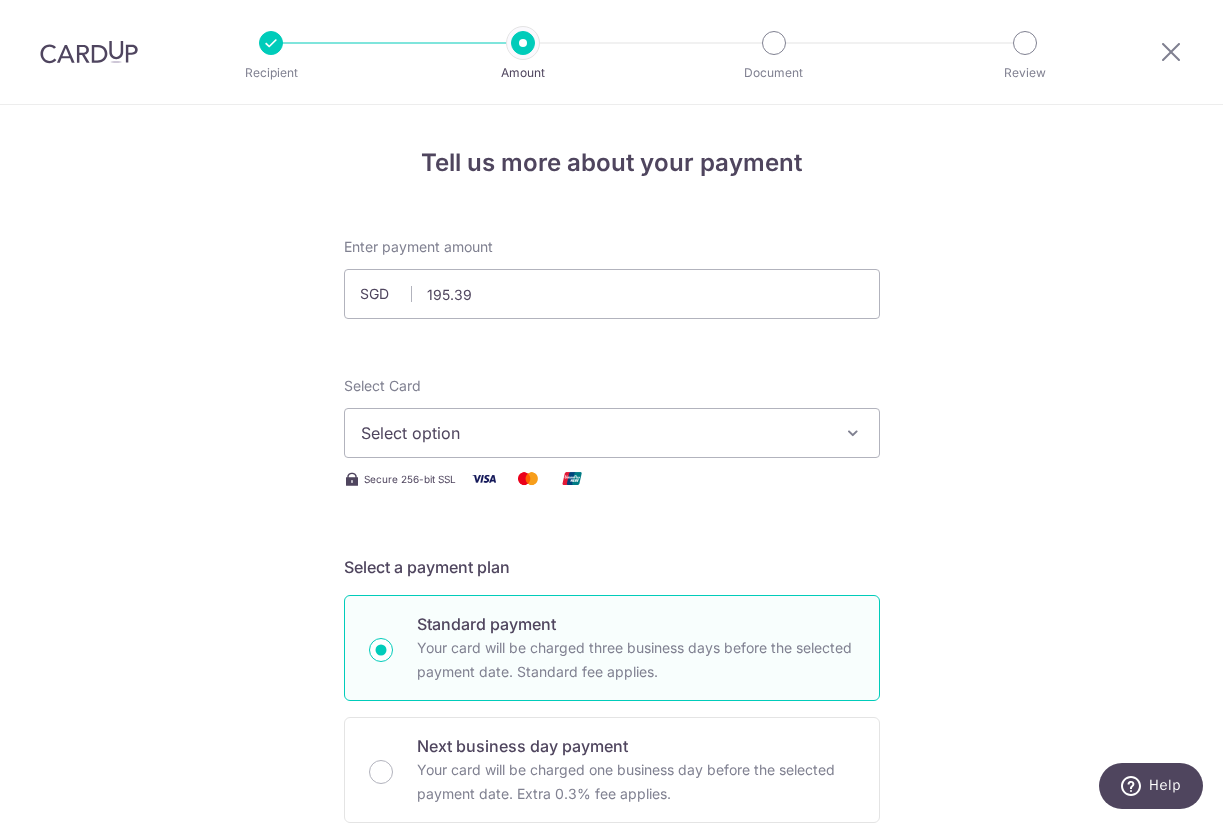 click on "Select option" at bounding box center (612, 433) 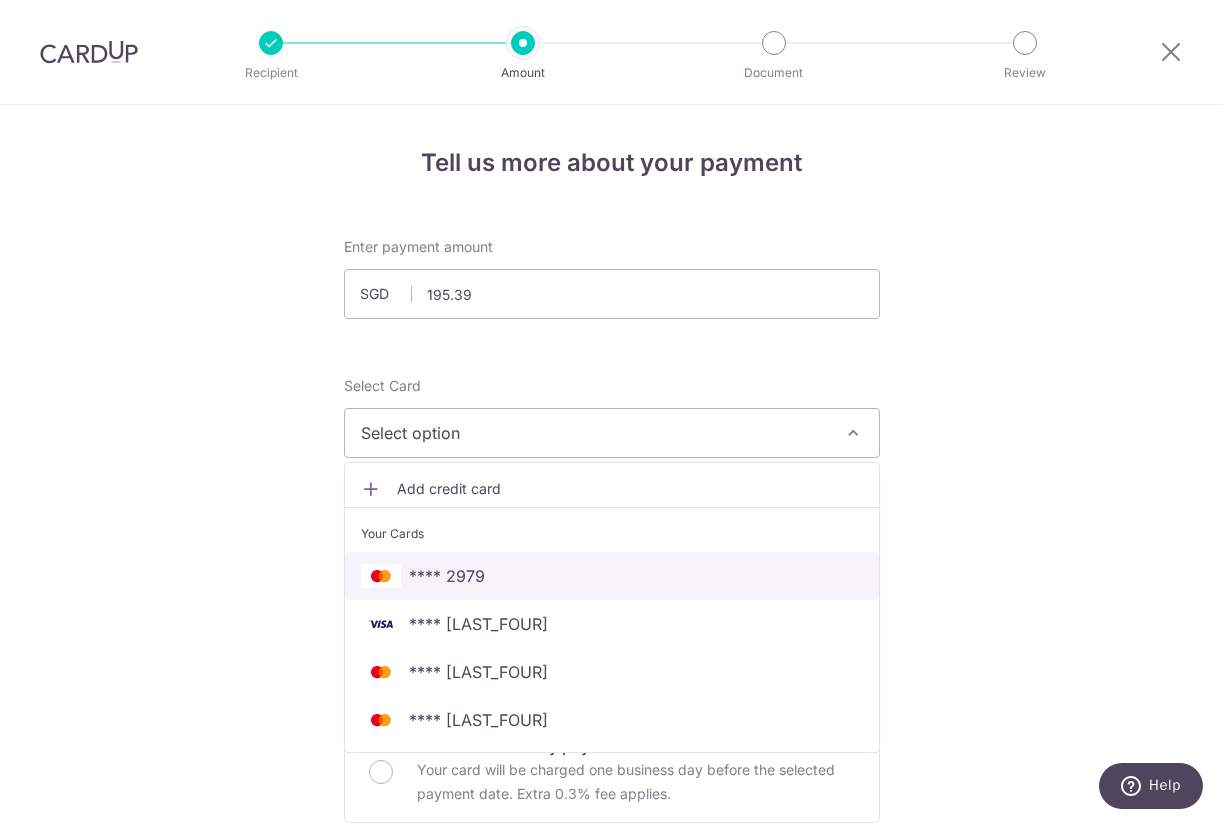 click on "**** 2979" at bounding box center [612, 576] 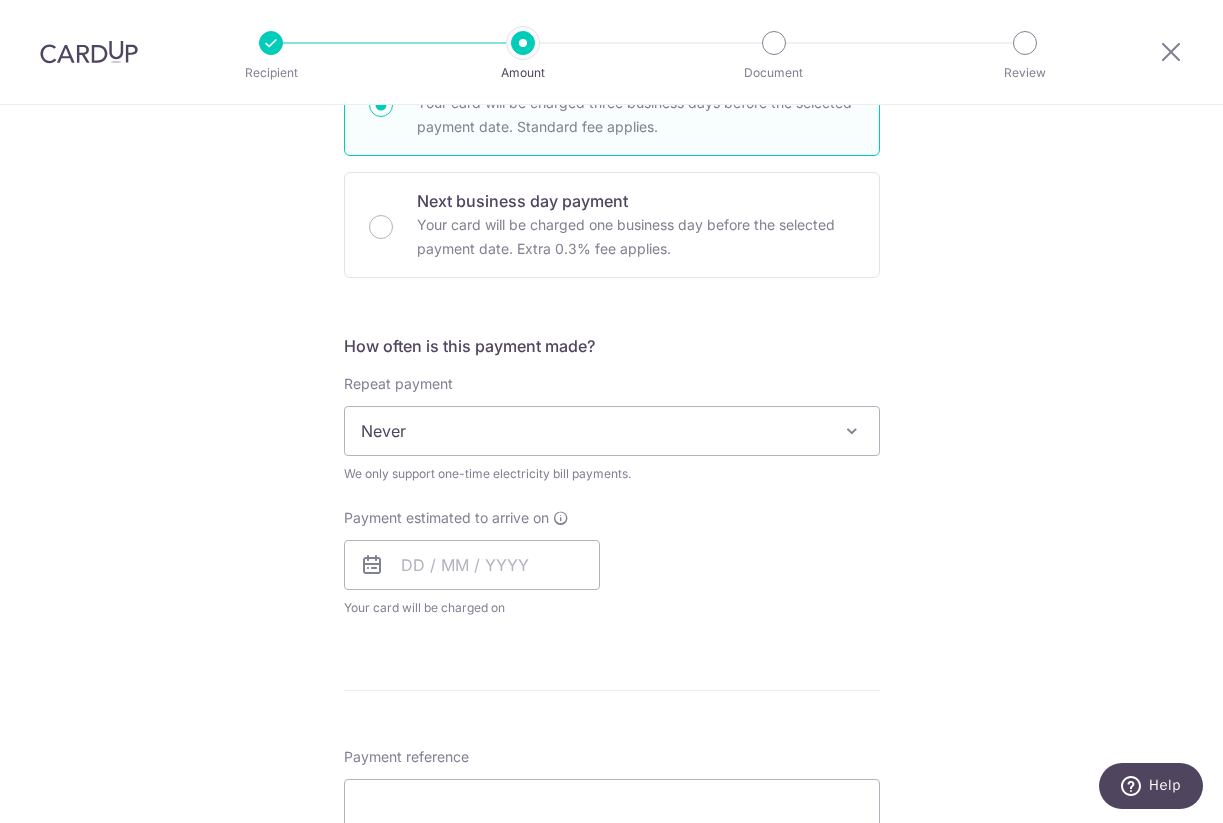 scroll, scrollTop: 574, scrollLeft: 0, axis: vertical 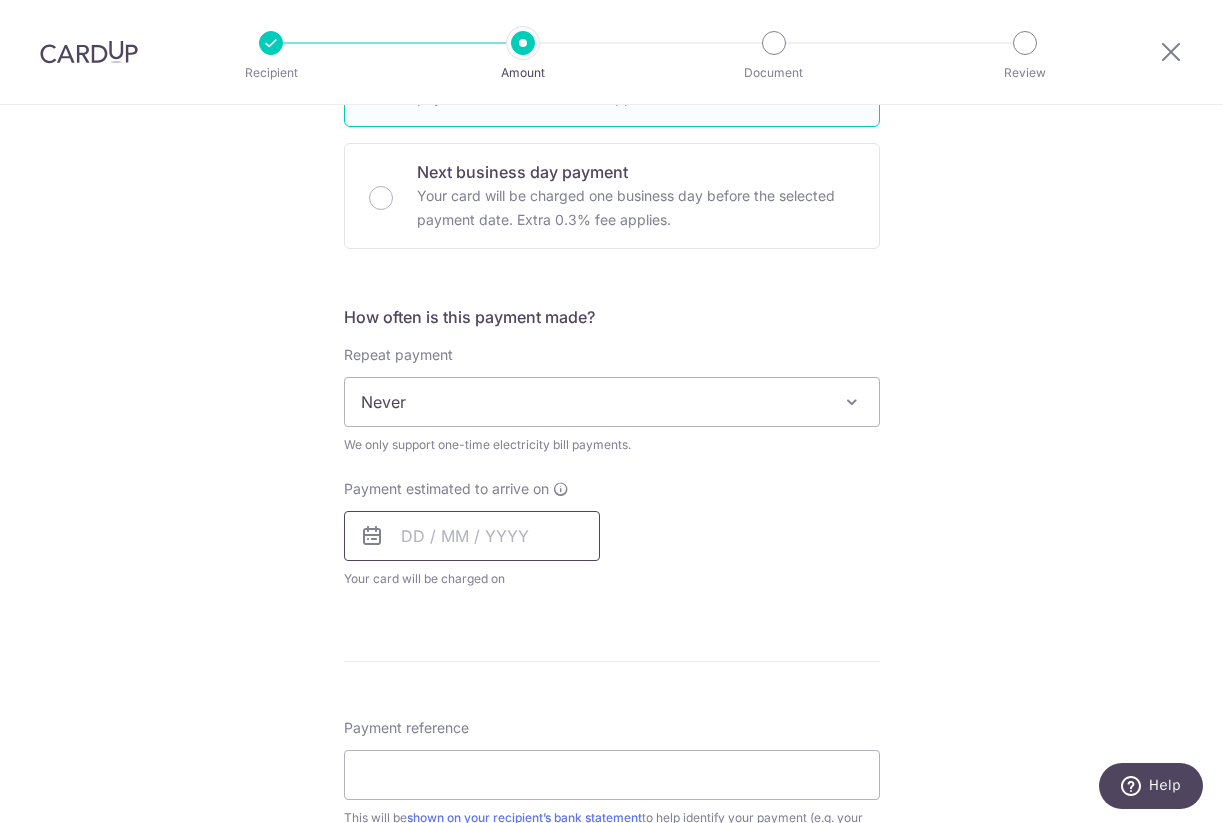 click at bounding box center [472, 536] 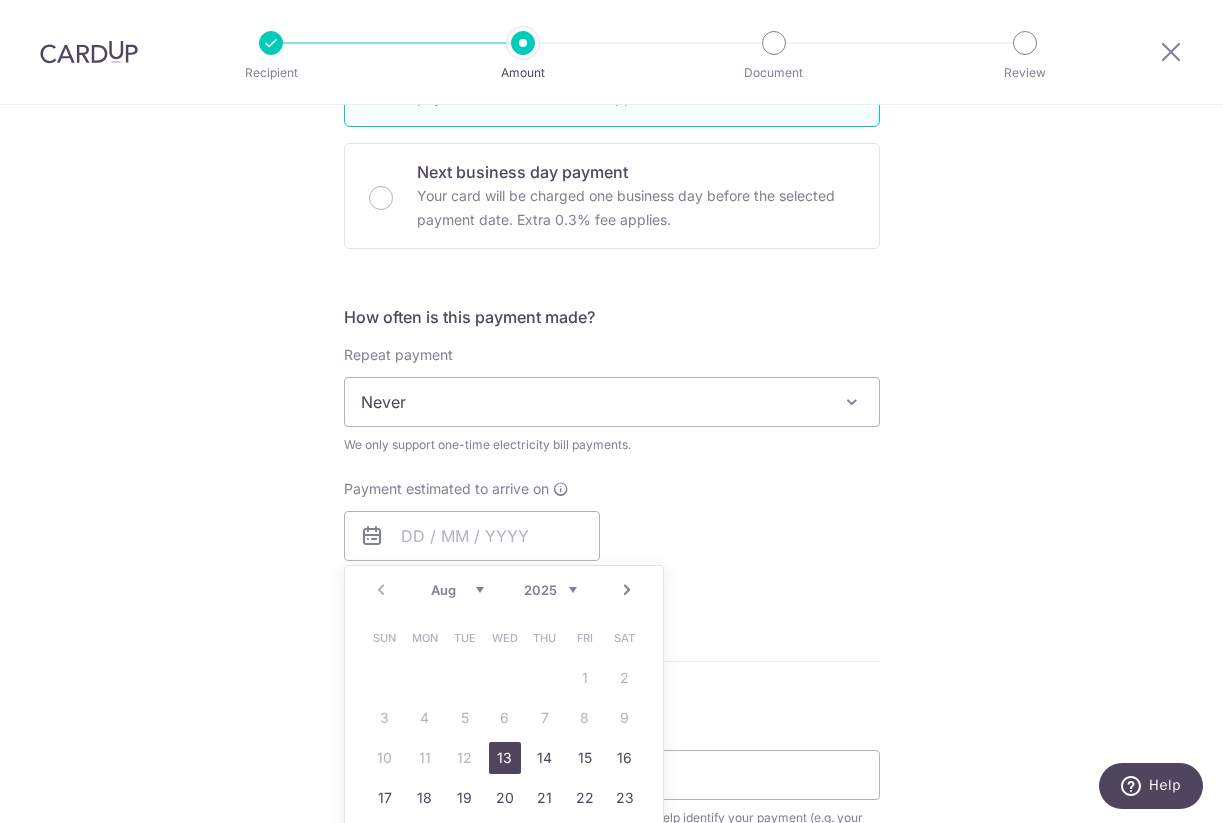 click on "13" at bounding box center [505, 758] 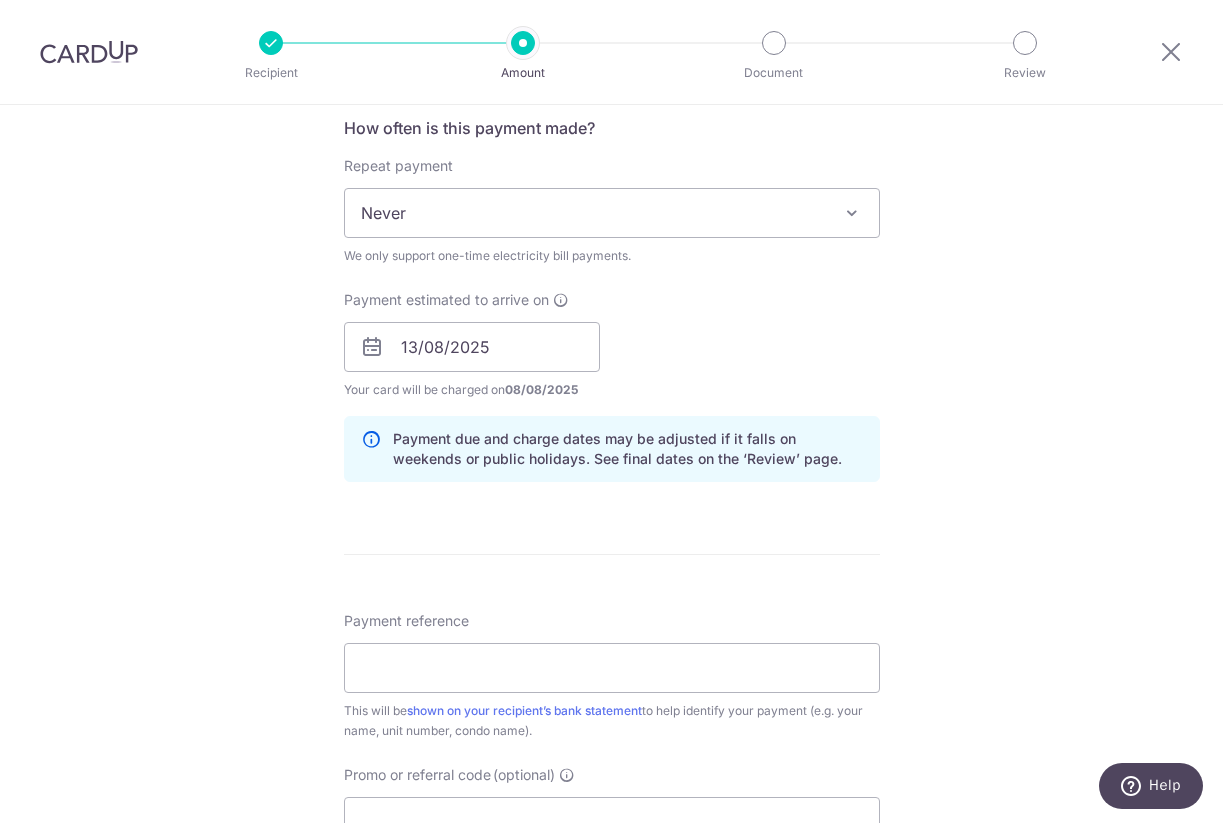 scroll, scrollTop: 791, scrollLeft: 0, axis: vertical 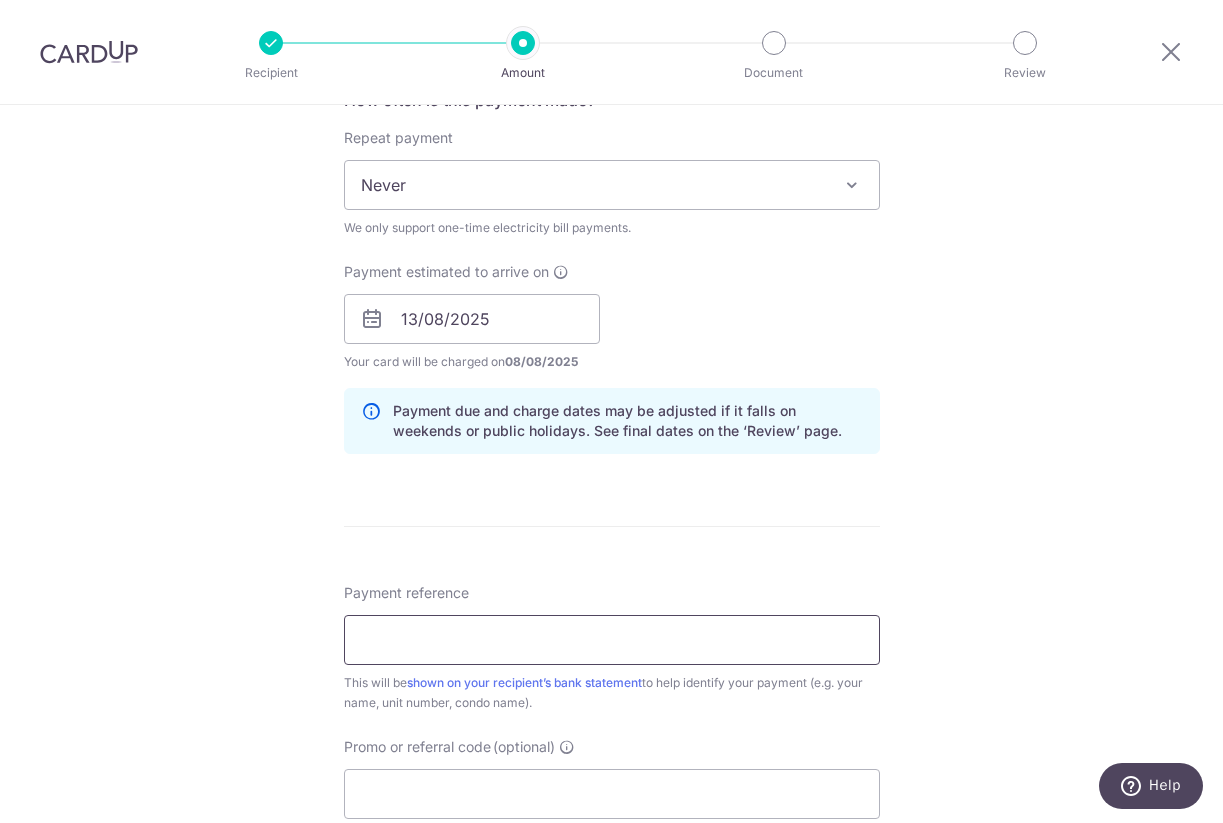click on "Payment reference" at bounding box center (612, 640) 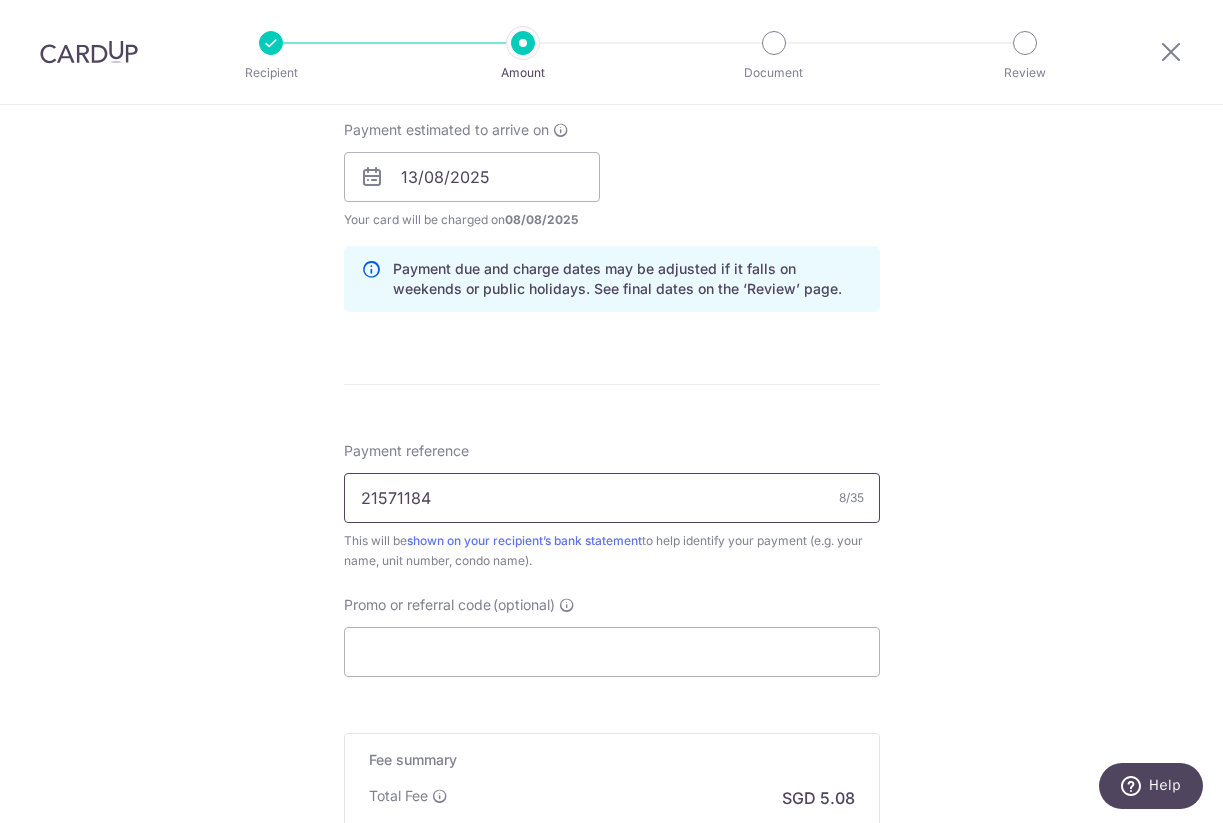scroll, scrollTop: 941, scrollLeft: 0, axis: vertical 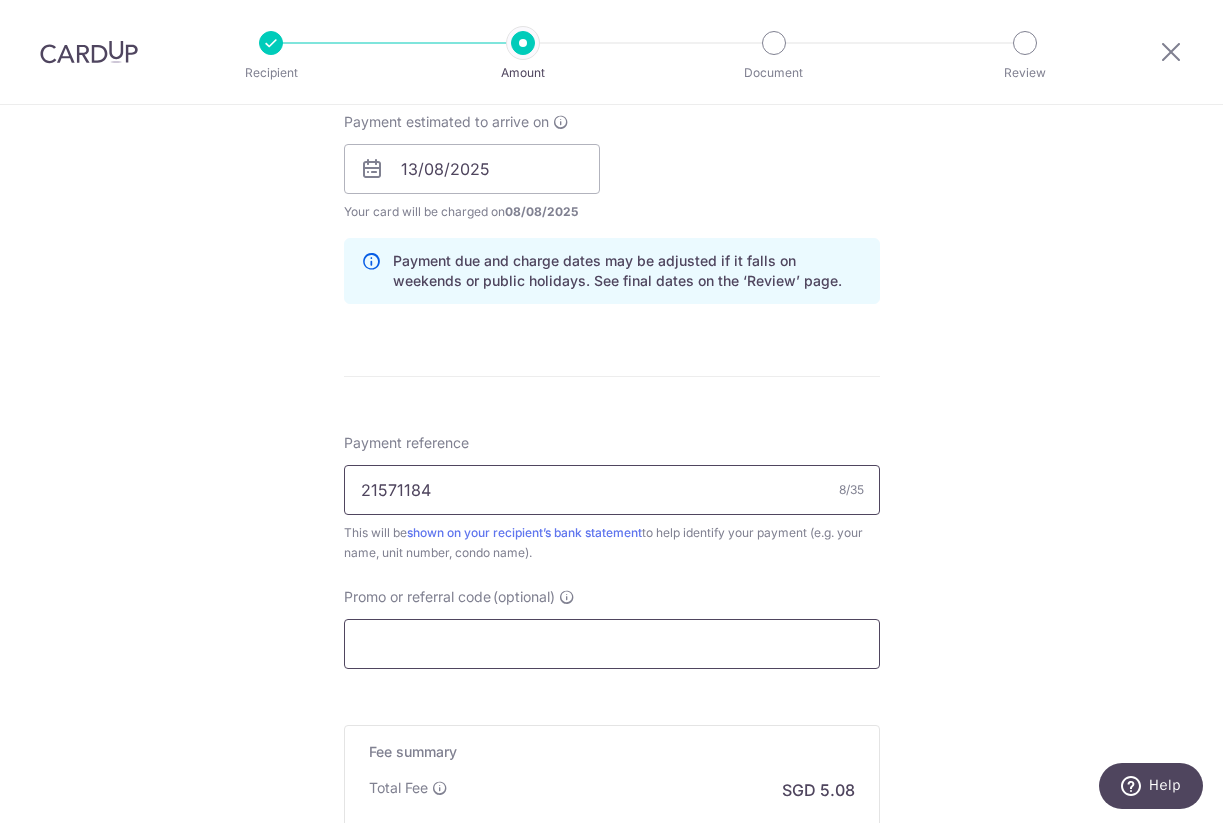 type on "21571184" 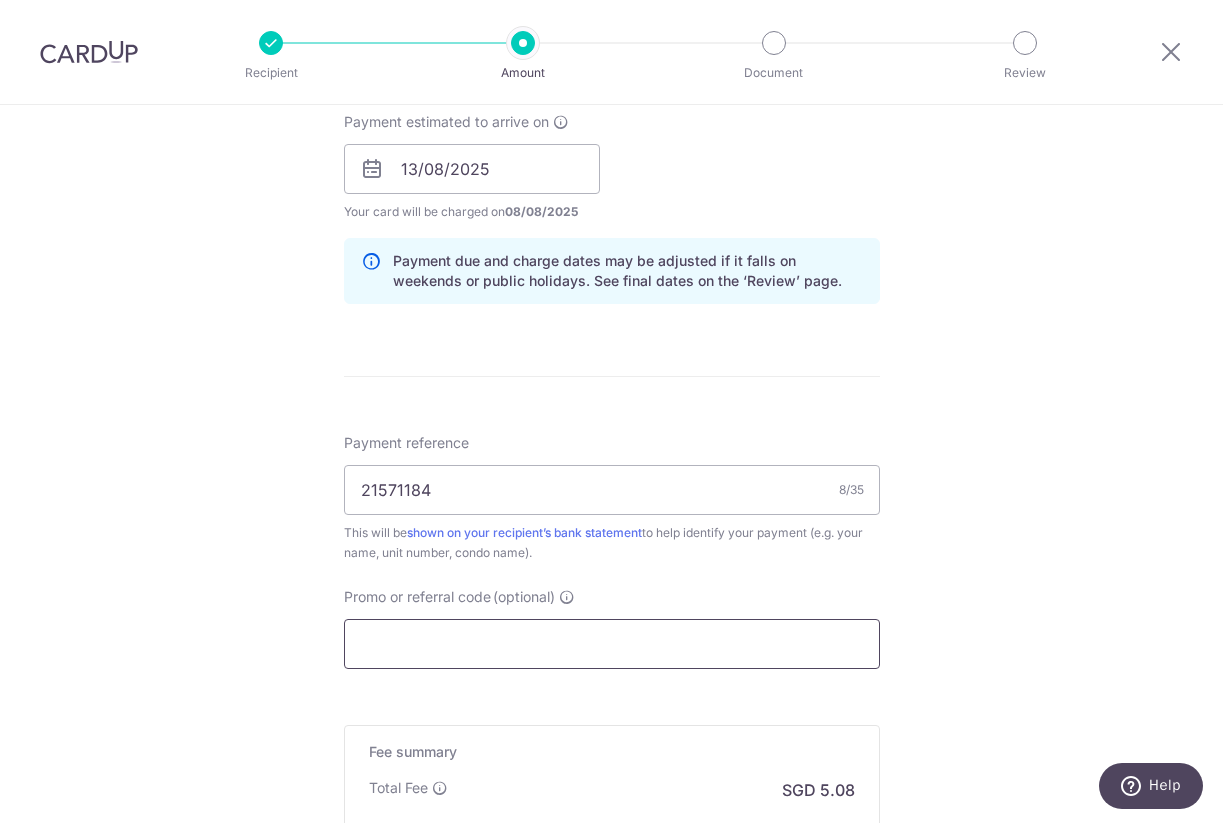 click on "Promo or referral code
(optional)" at bounding box center [612, 644] 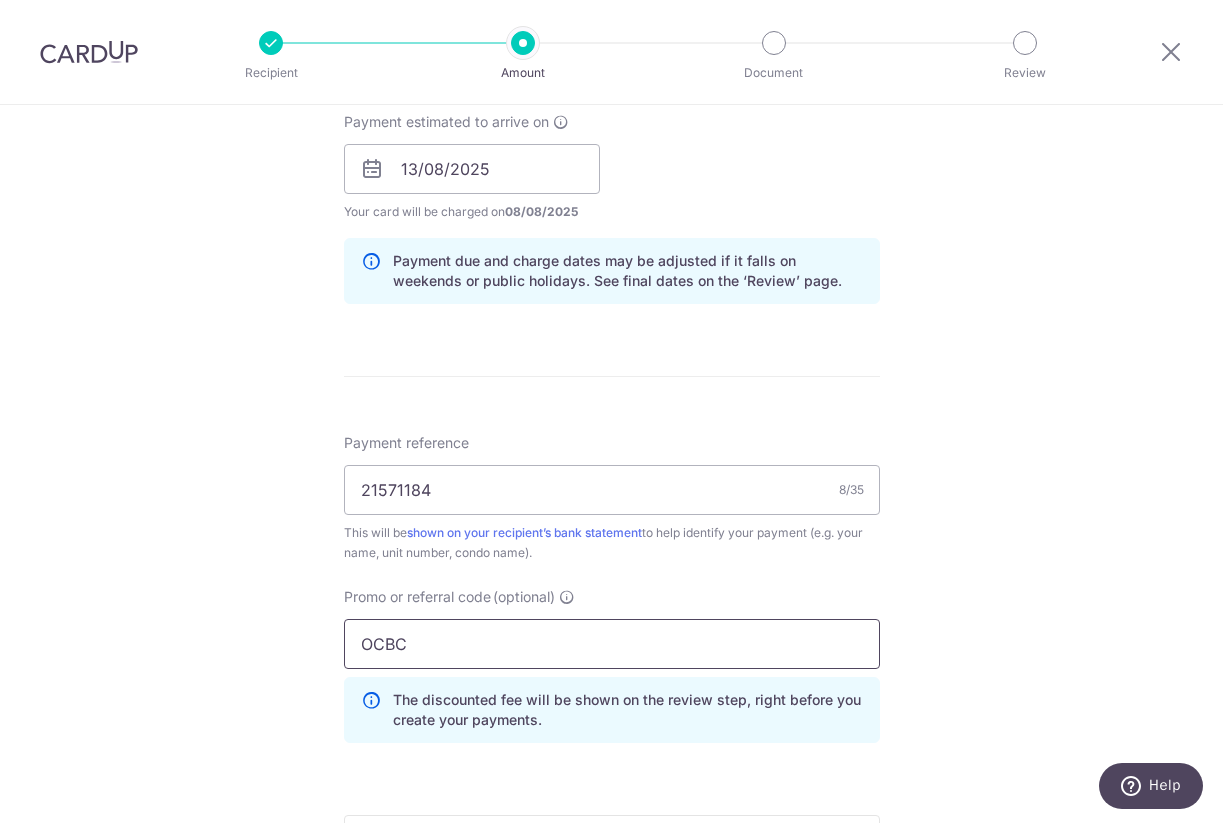 type on "OCBC90NMC" 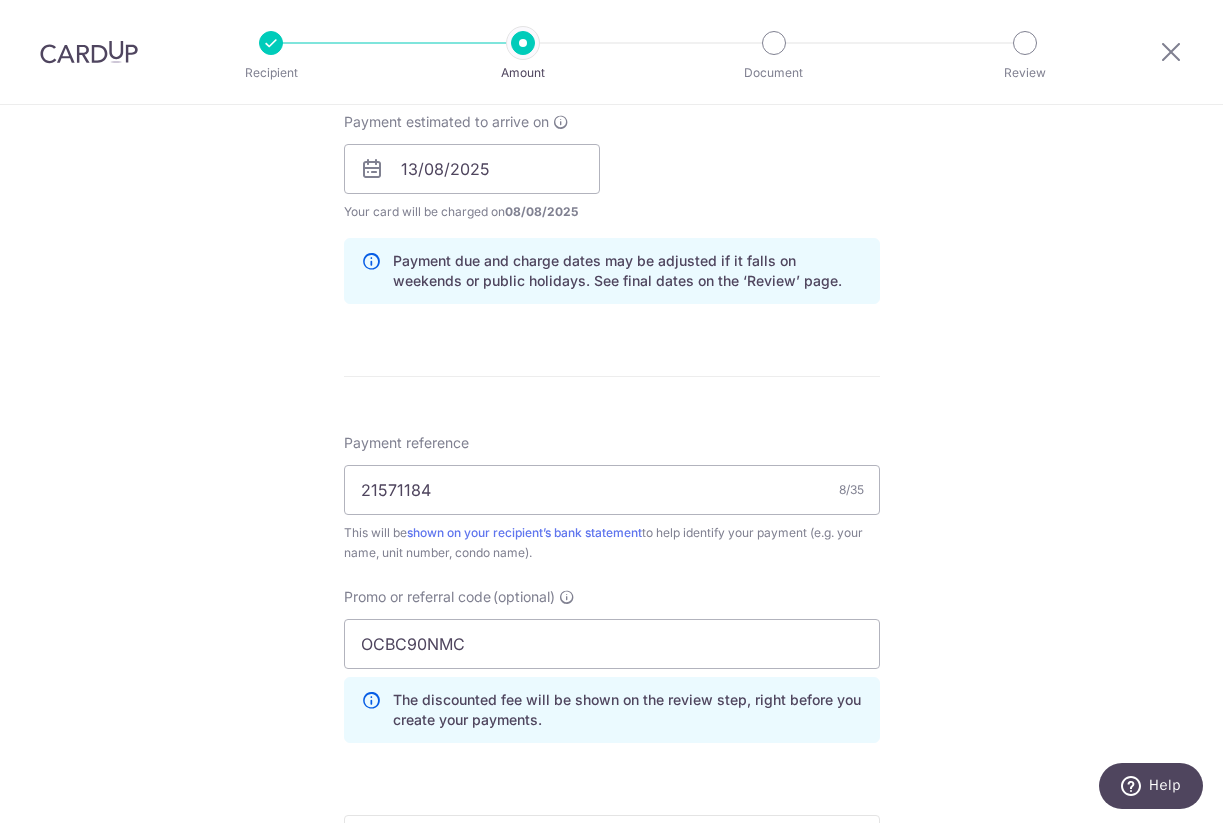 click on "Tell us more about your payment
Enter payment amount
SGD
195.39
195.39
Select Card
**** 2979
Add credit card
Your Cards
**** 2979
**** 1687
**** 7216
**** 9778
Secure 256-bit SSL
Text
New card details
Card" at bounding box center (611, 168) 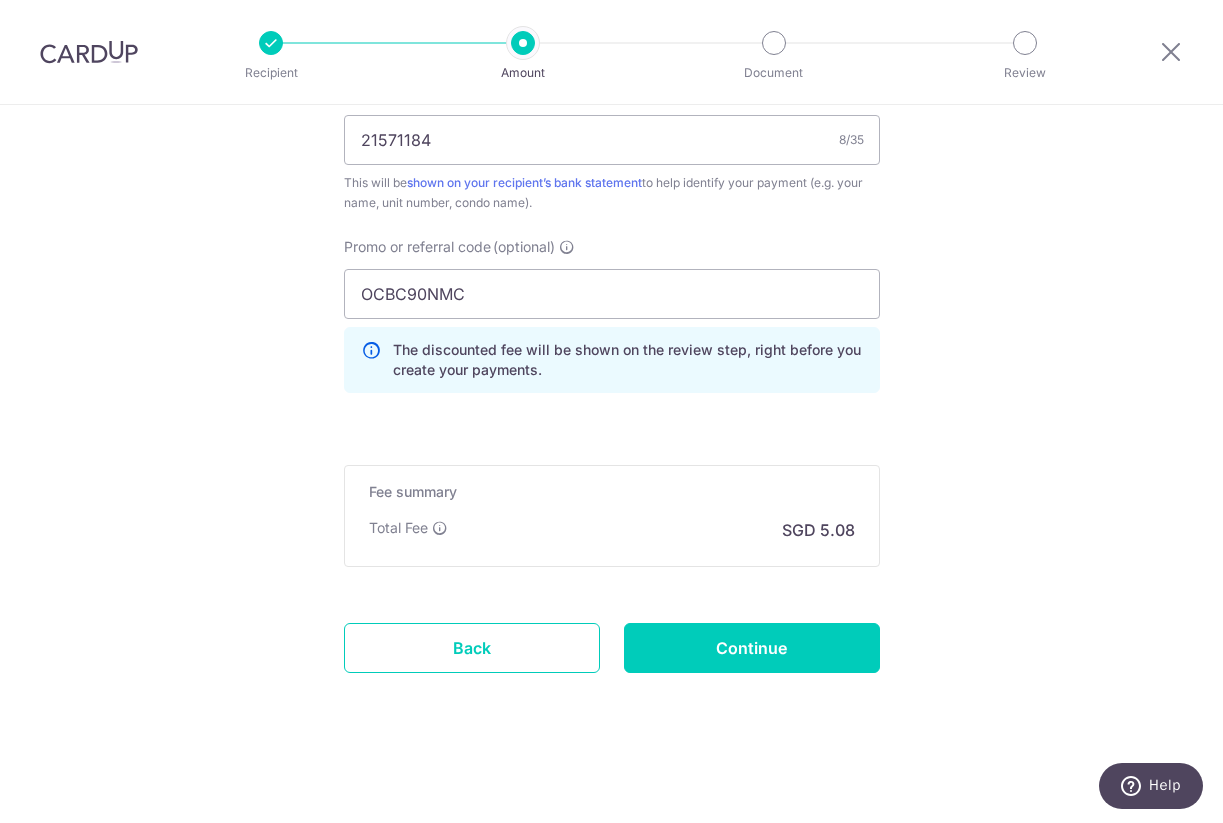 scroll, scrollTop: 1291, scrollLeft: 0, axis: vertical 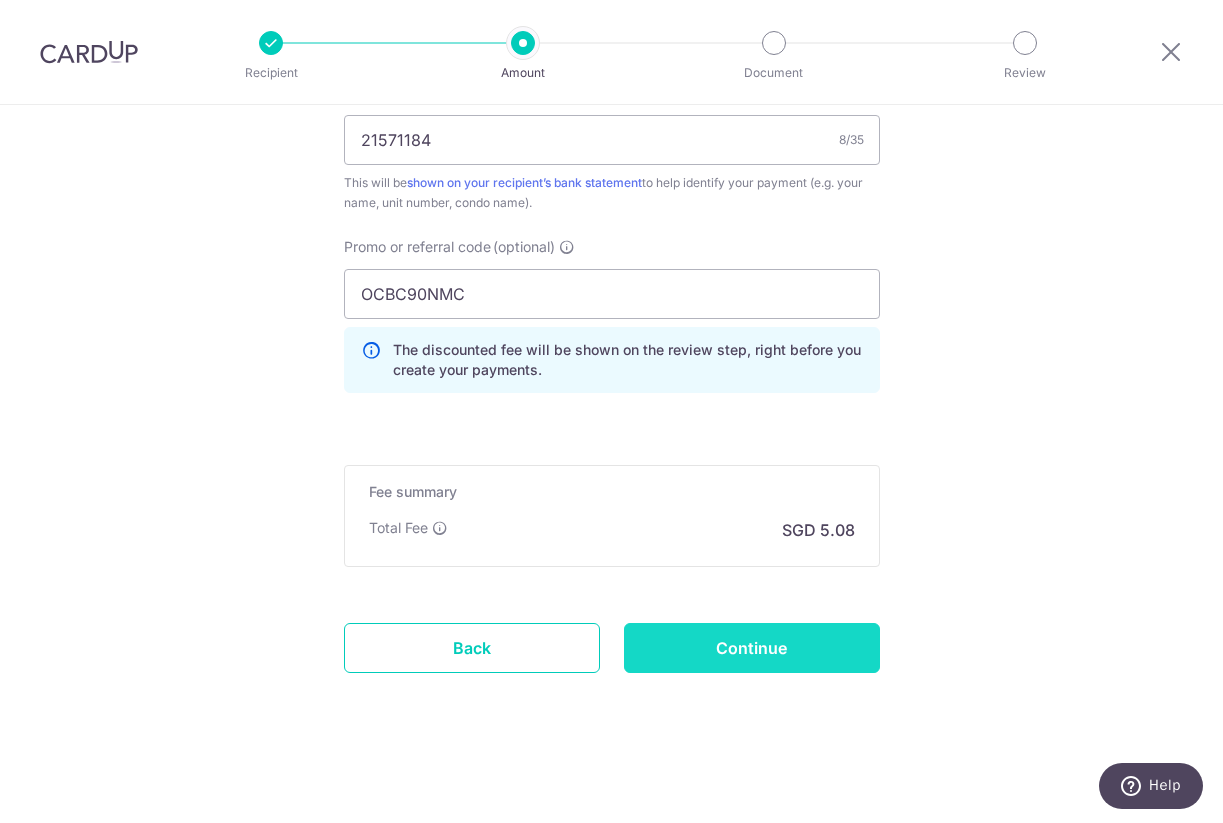 click on "Continue" at bounding box center [752, 648] 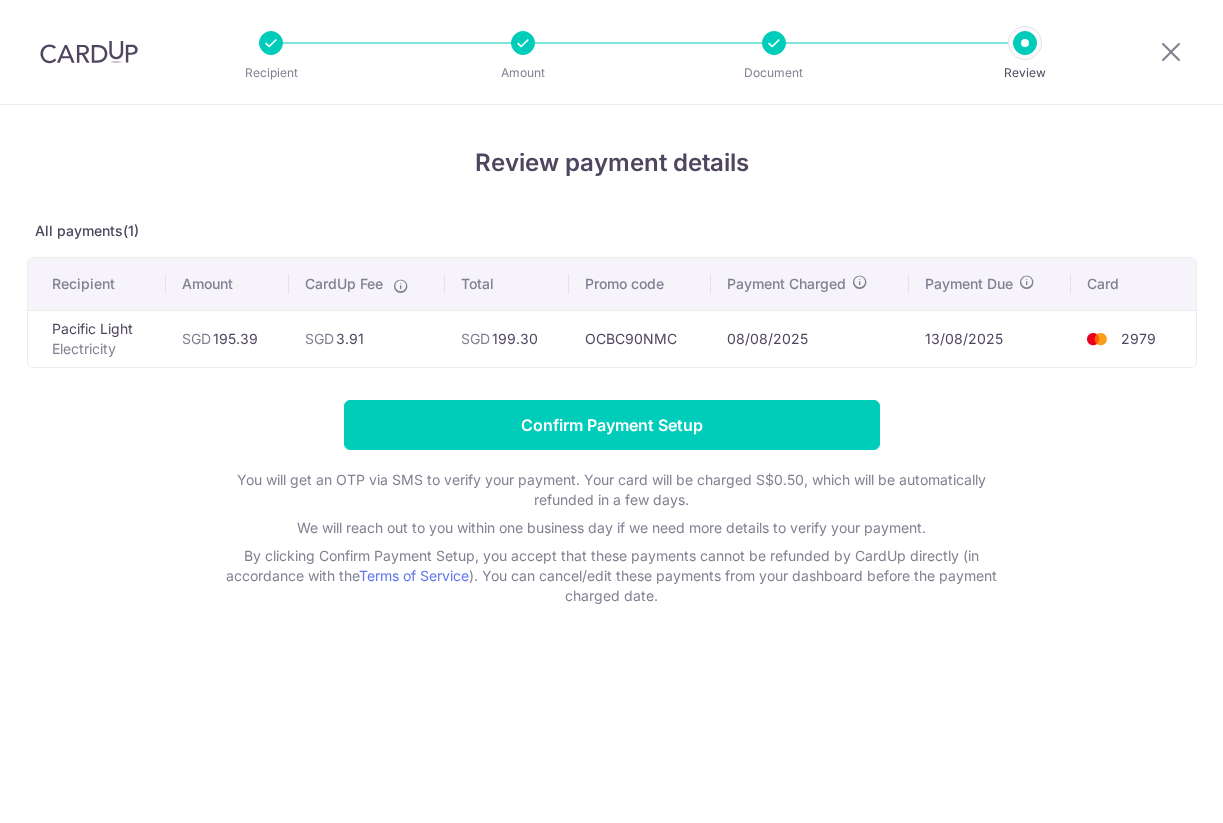 scroll, scrollTop: 0, scrollLeft: 0, axis: both 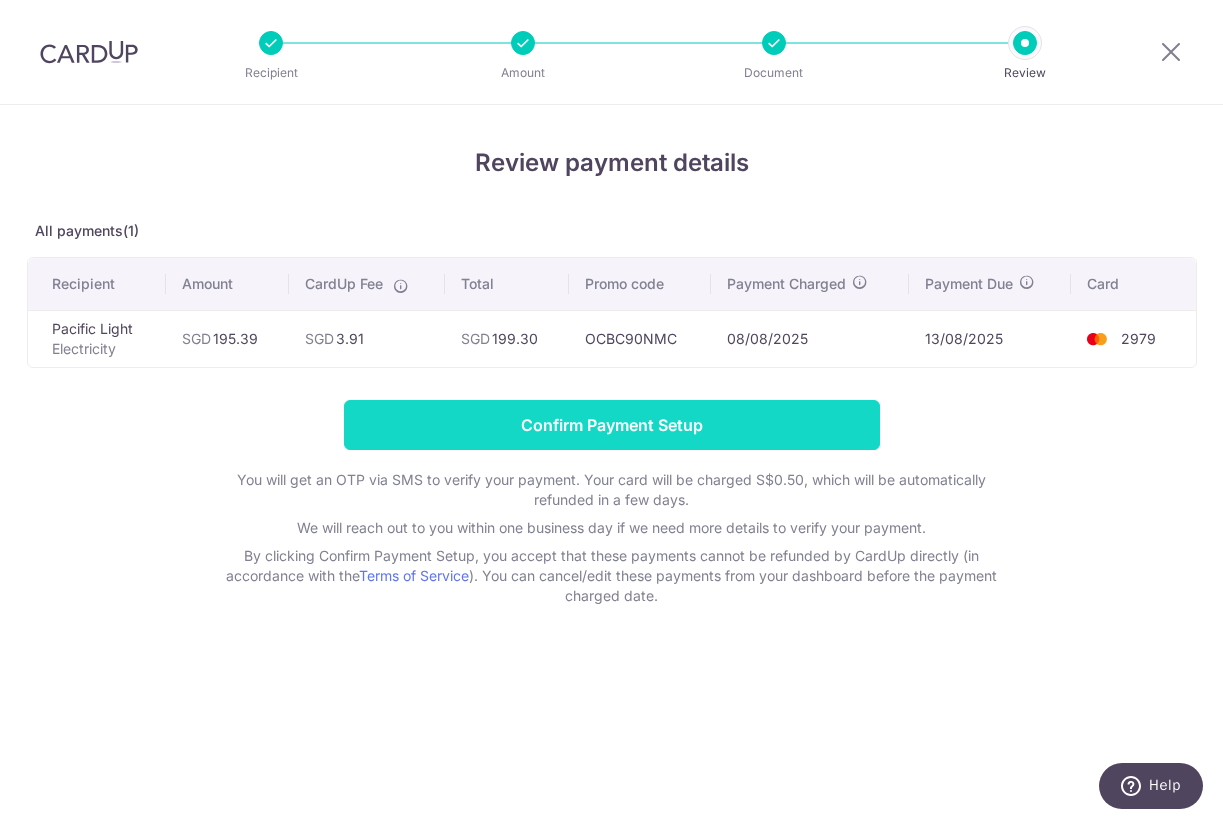 click on "Confirm Payment Setup" at bounding box center (612, 425) 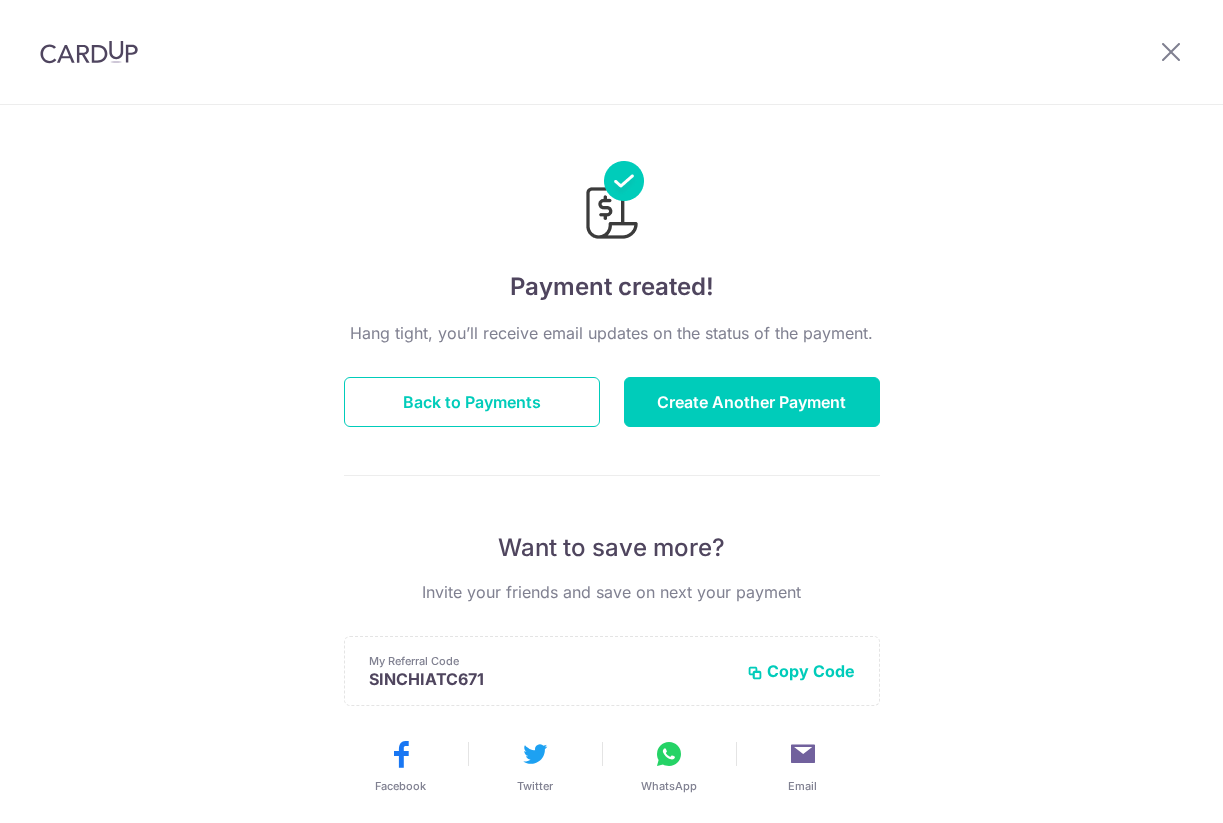 scroll, scrollTop: 0, scrollLeft: 0, axis: both 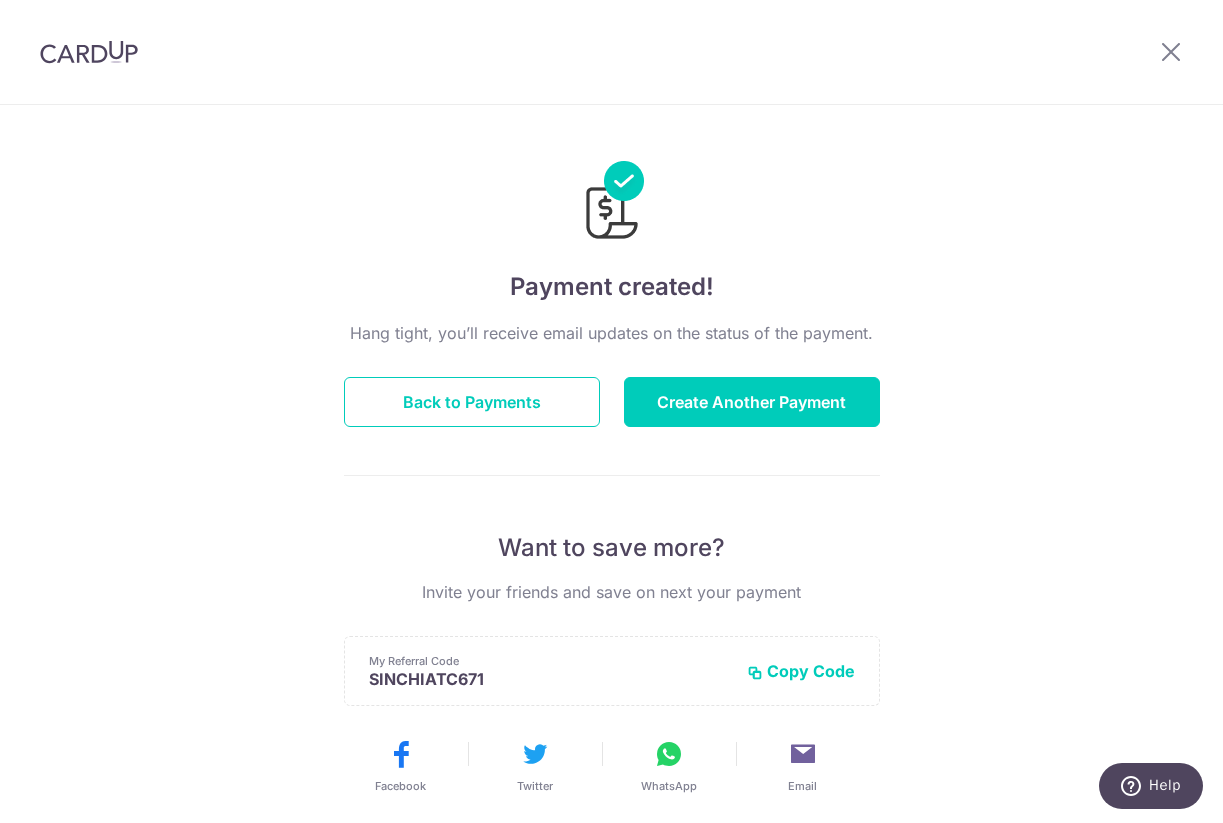 click at bounding box center [89, 52] 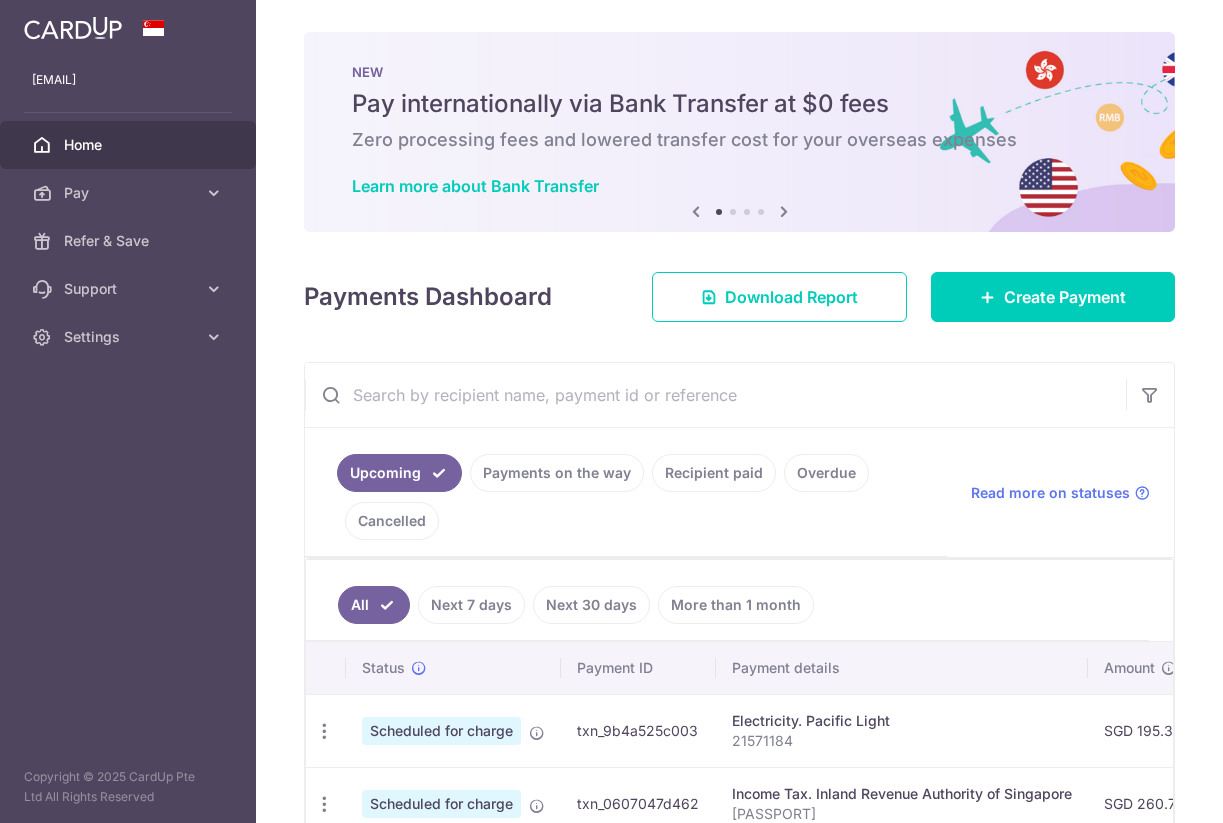 scroll, scrollTop: 0, scrollLeft: 0, axis: both 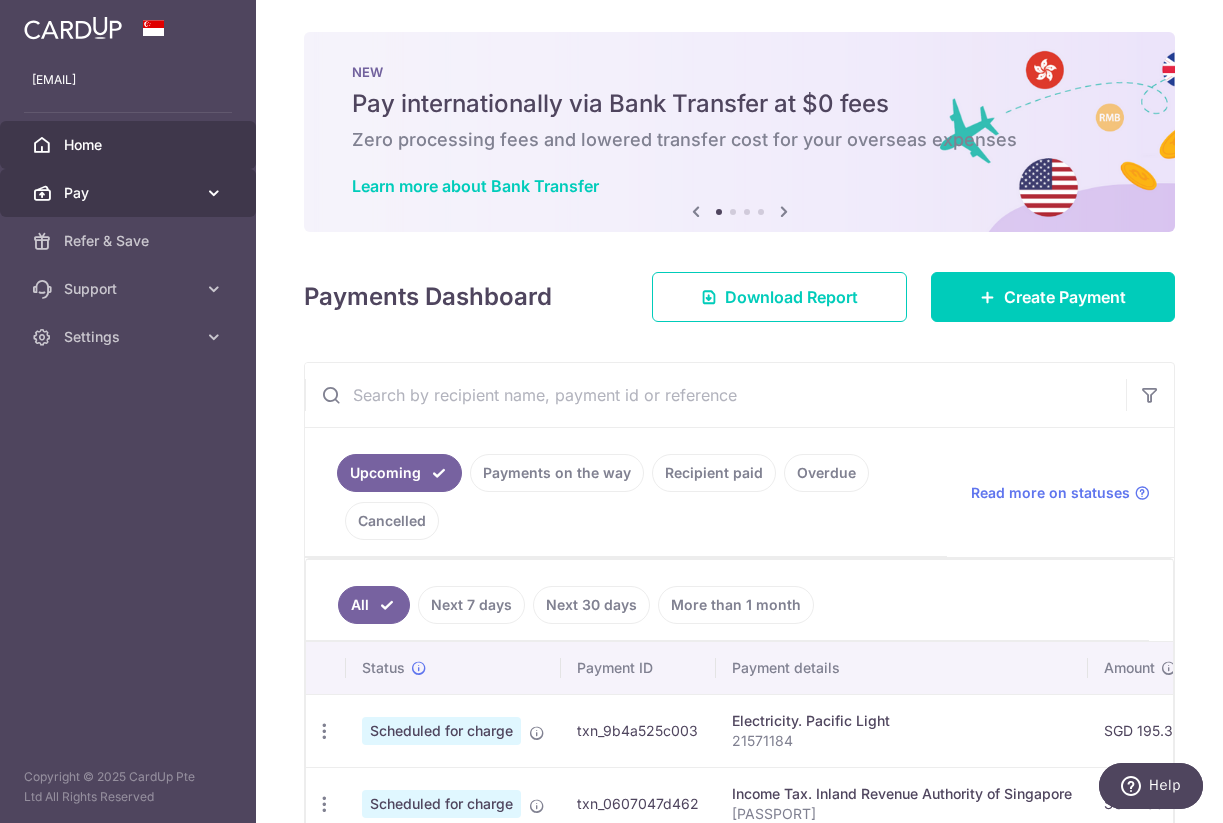 click on "Pay" at bounding box center (130, 193) 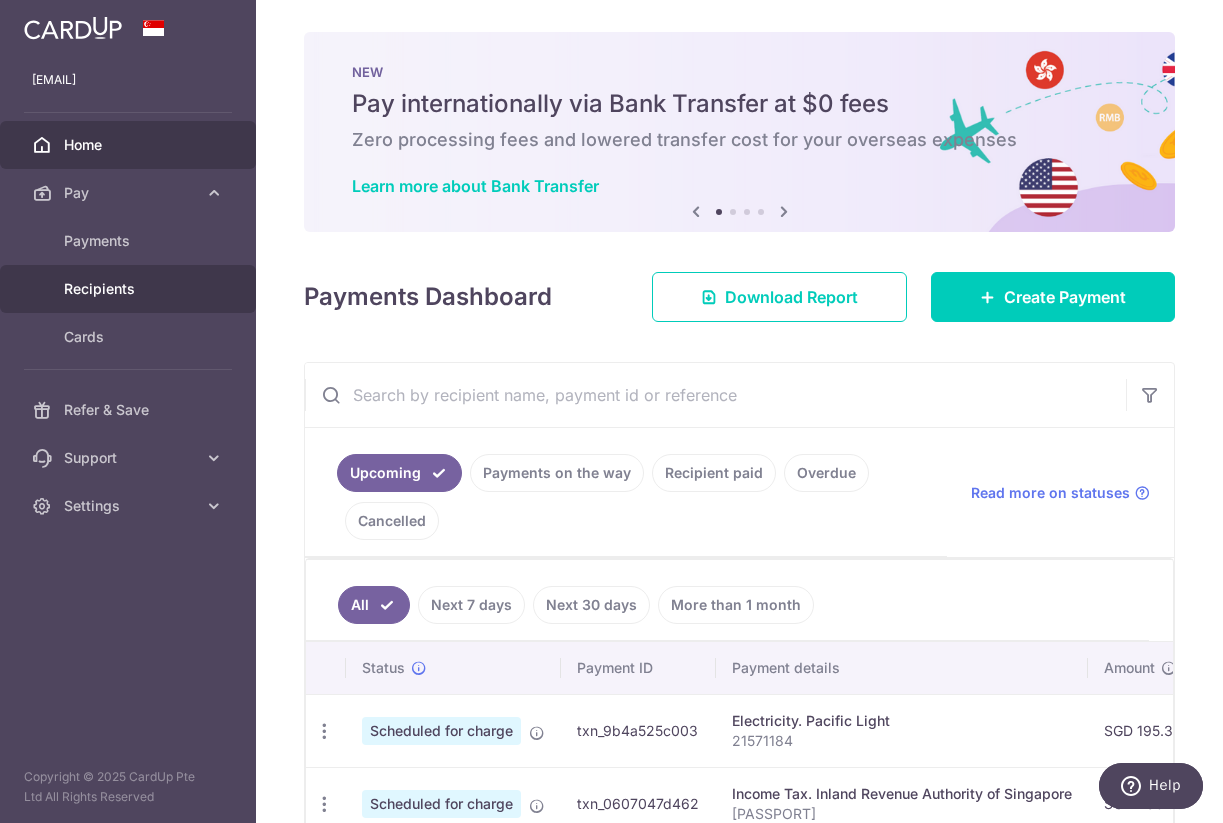 click on "Recipients" at bounding box center (130, 289) 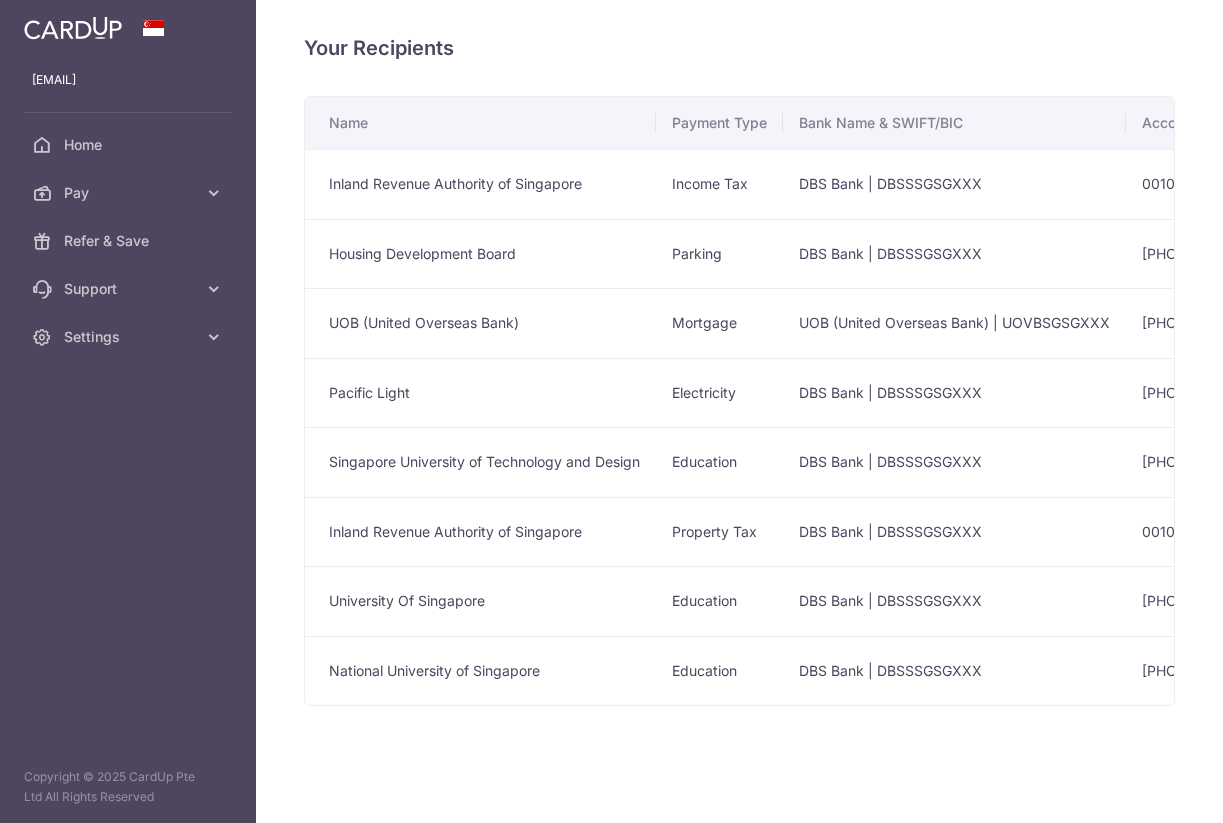 scroll, scrollTop: 0, scrollLeft: 0, axis: both 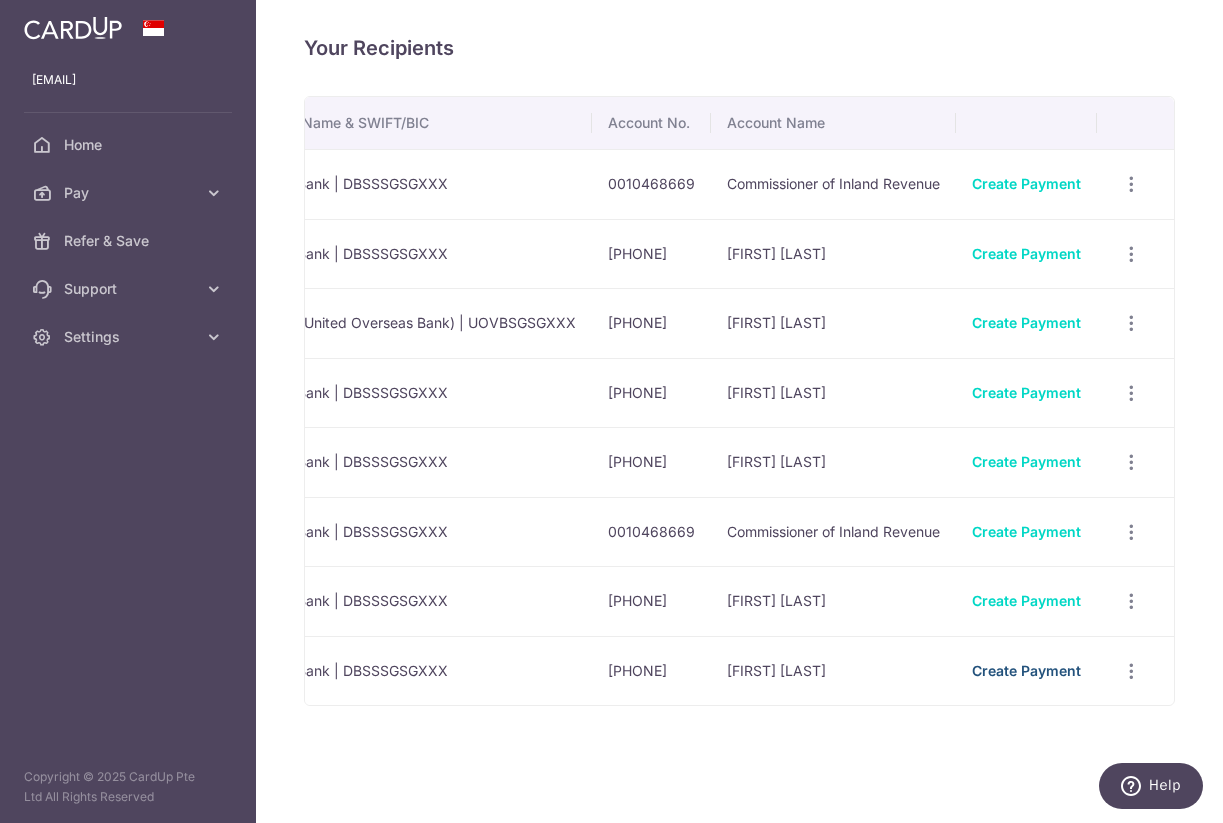 click on "Create Payment" at bounding box center [1026, 670] 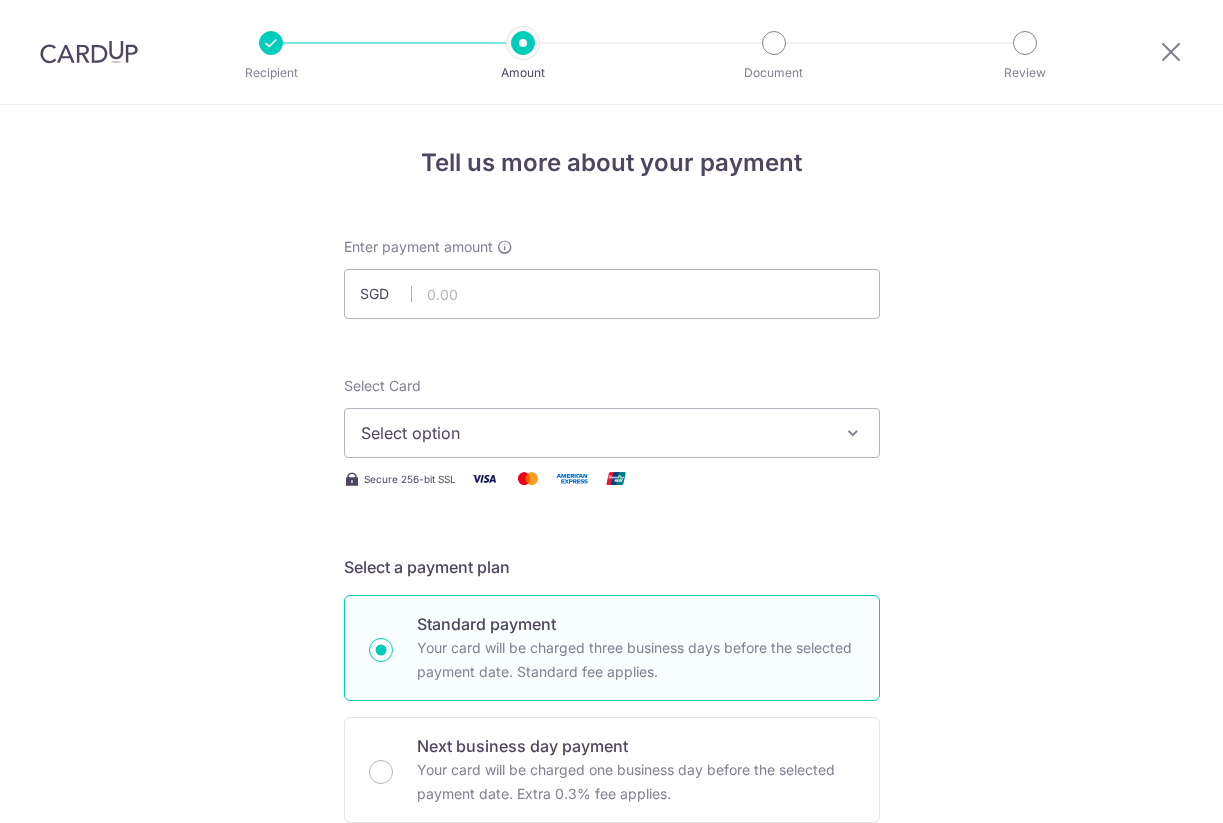 scroll, scrollTop: 0, scrollLeft: 0, axis: both 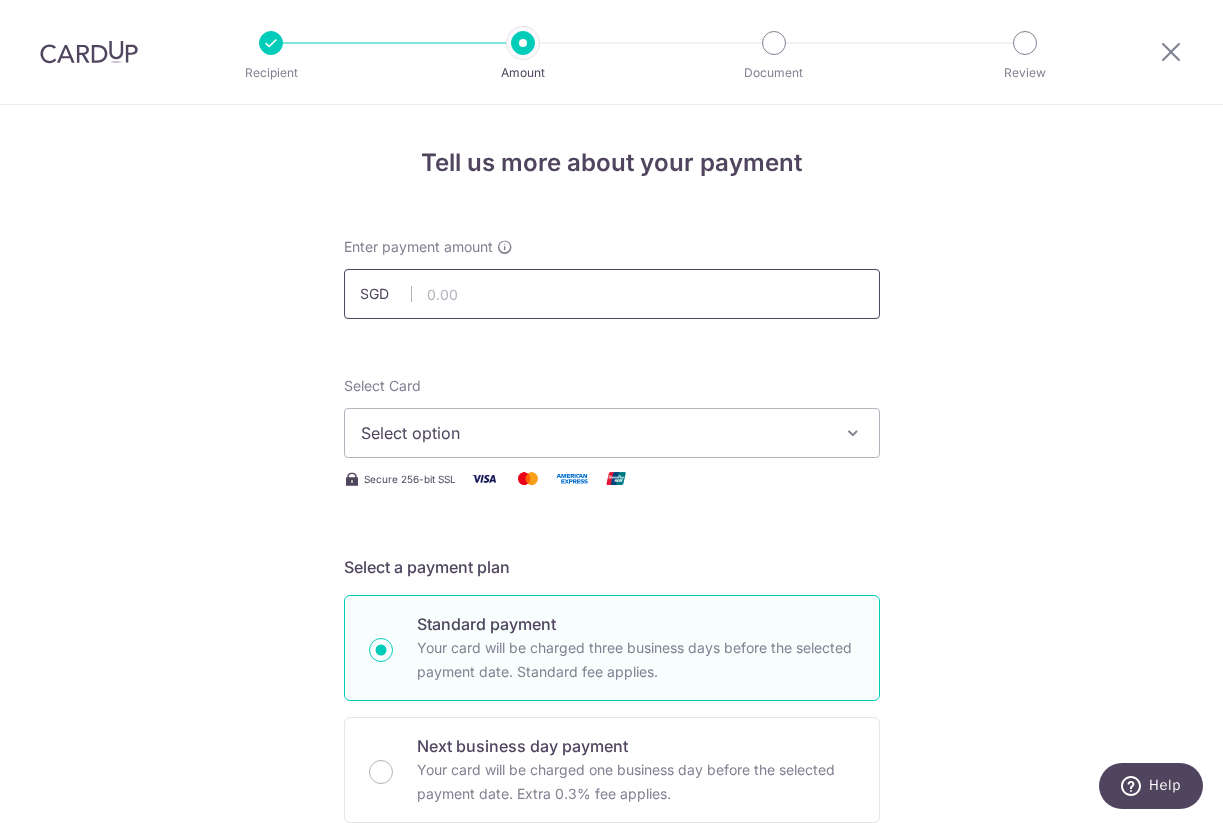 click at bounding box center [612, 294] 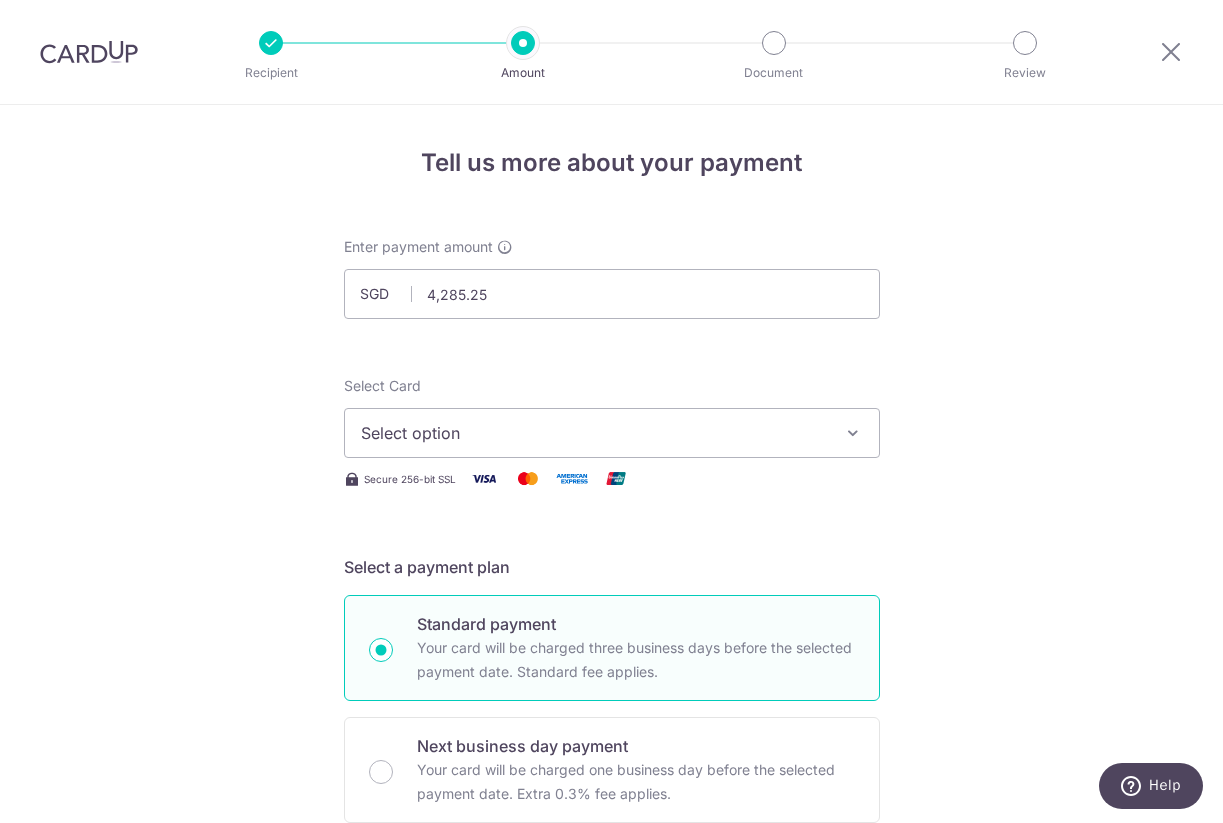 type on "4,285.25" 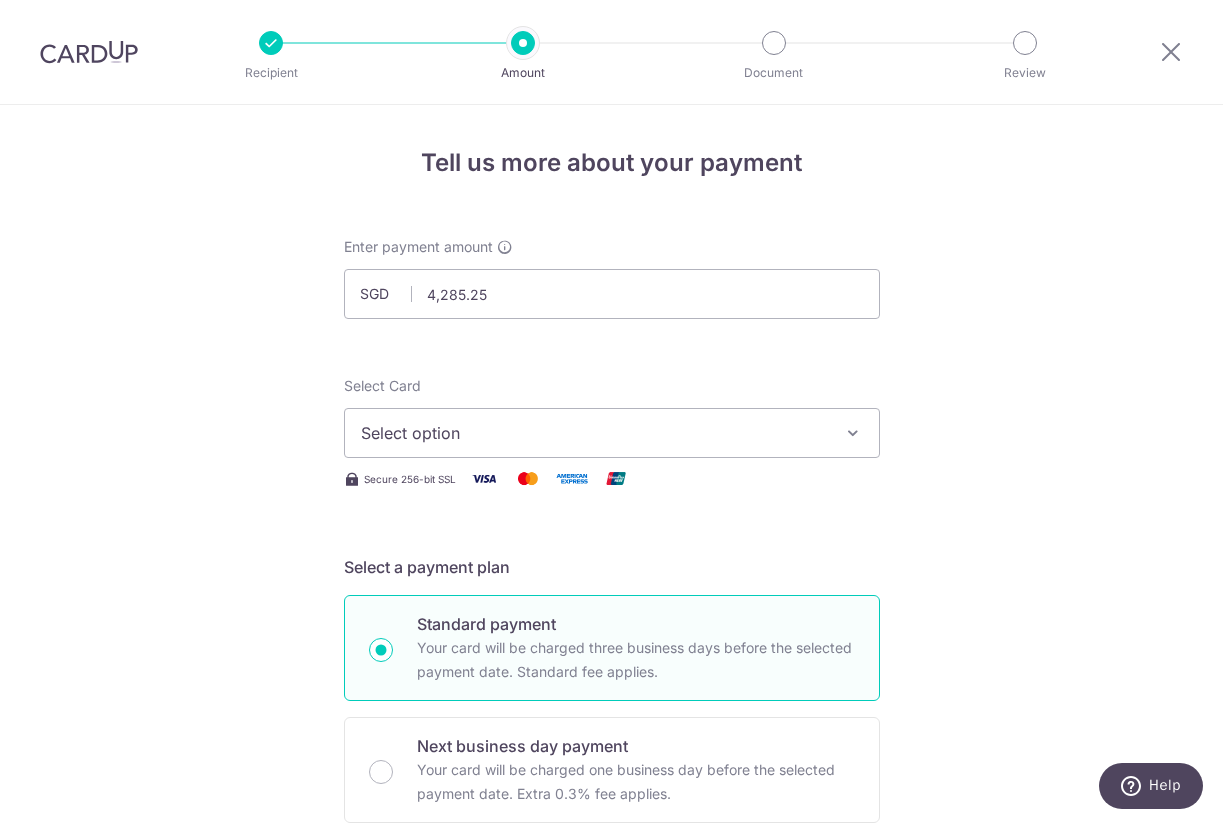 click on "Select option" at bounding box center (594, 433) 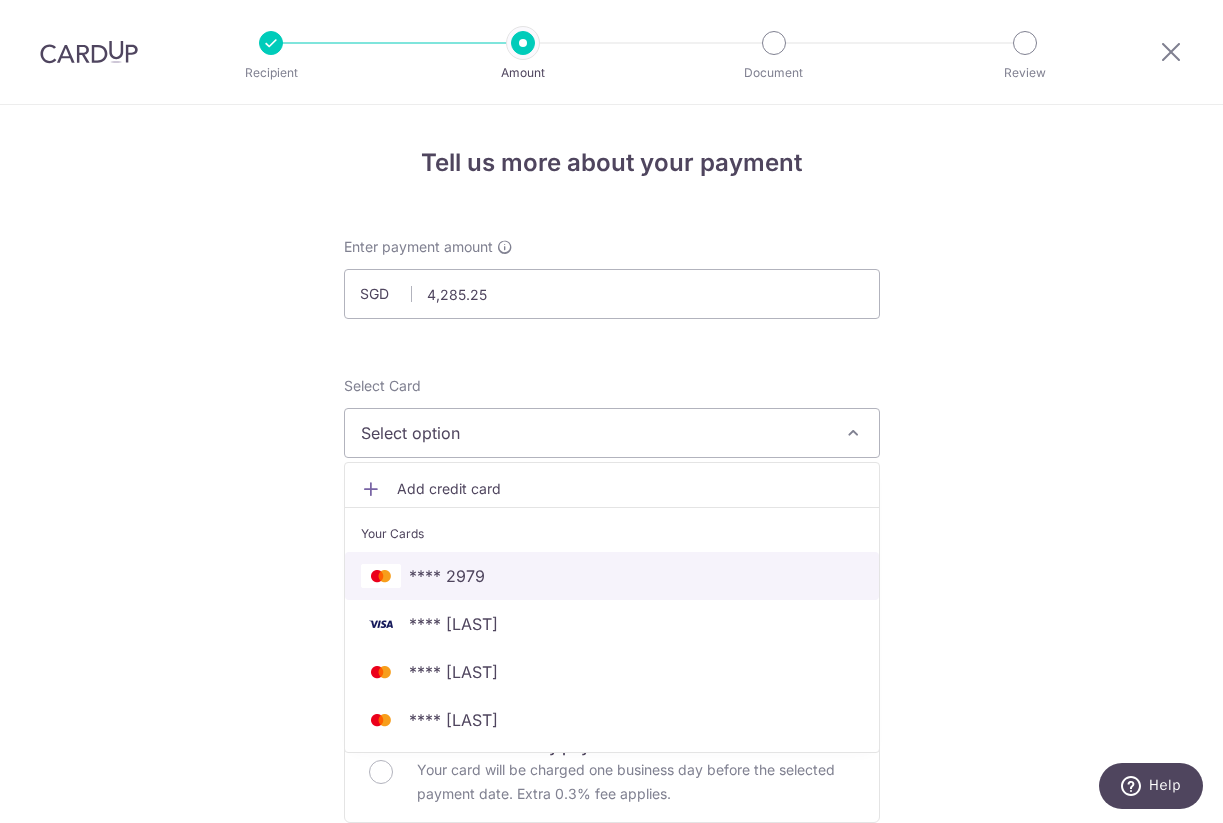 click on "**** 2979" at bounding box center [447, 576] 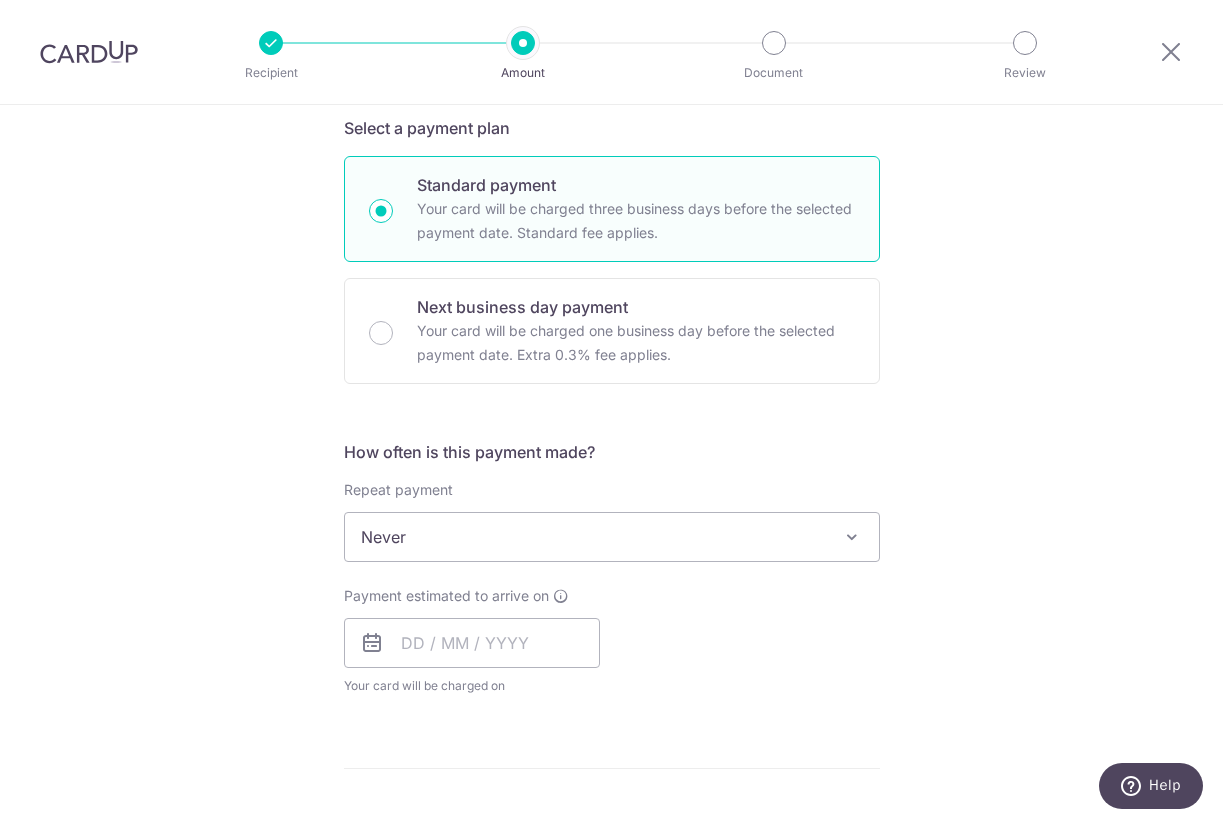 scroll, scrollTop: 441, scrollLeft: 0, axis: vertical 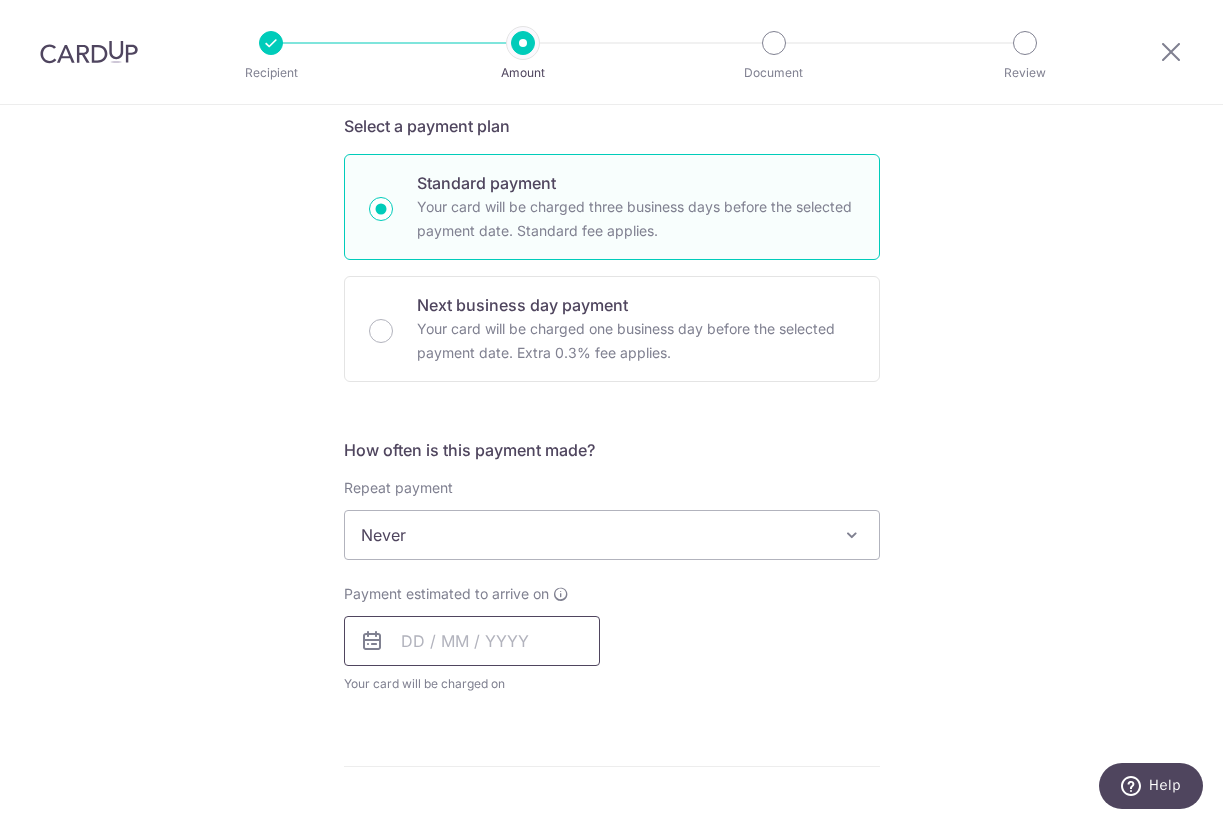 click at bounding box center [472, 641] 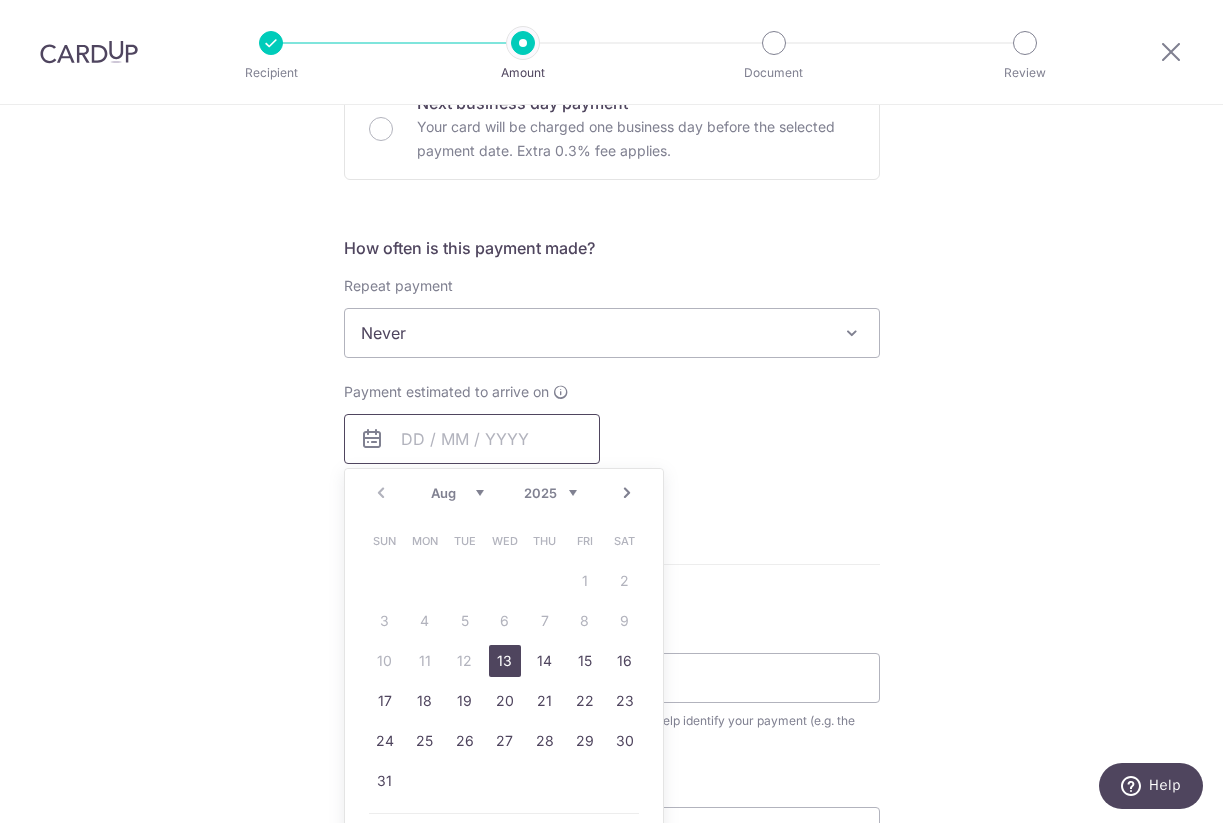 scroll, scrollTop: 649, scrollLeft: 0, axis: vertical 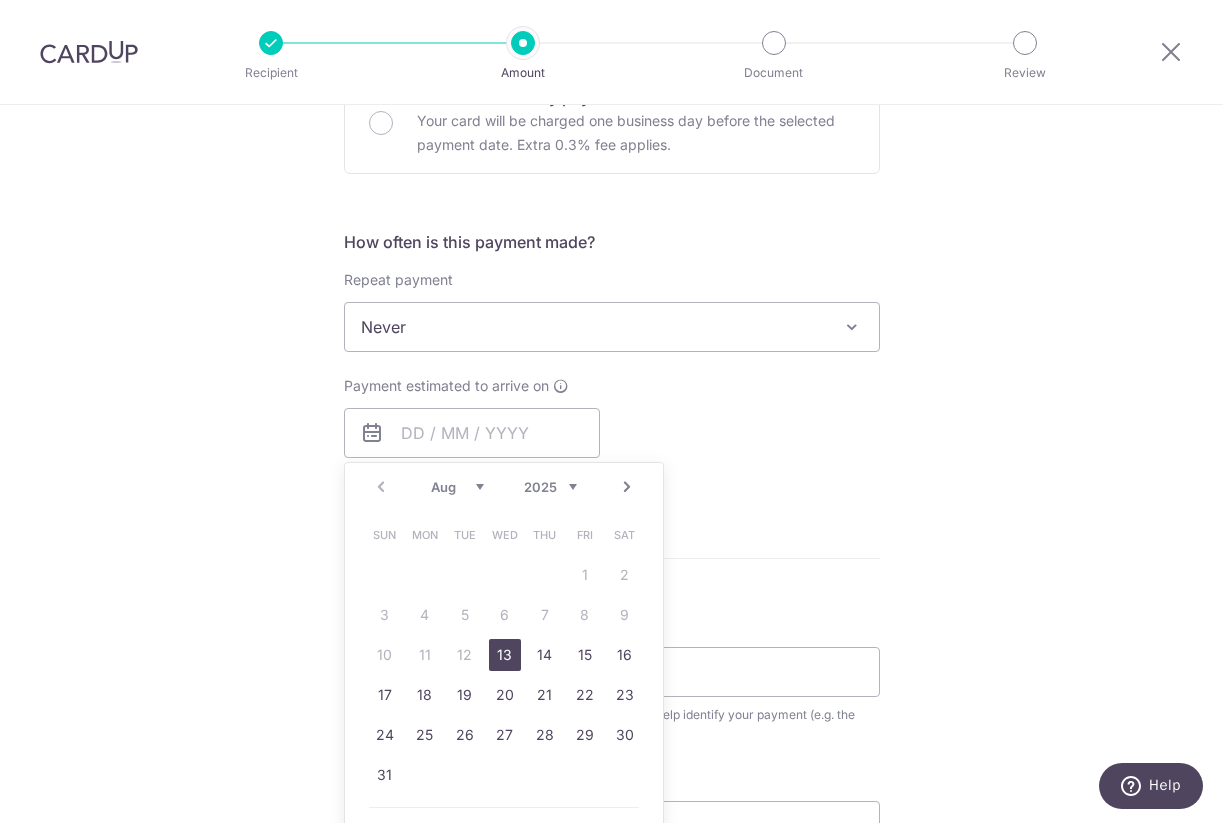 click on "13" at bounding box center [505, 655] 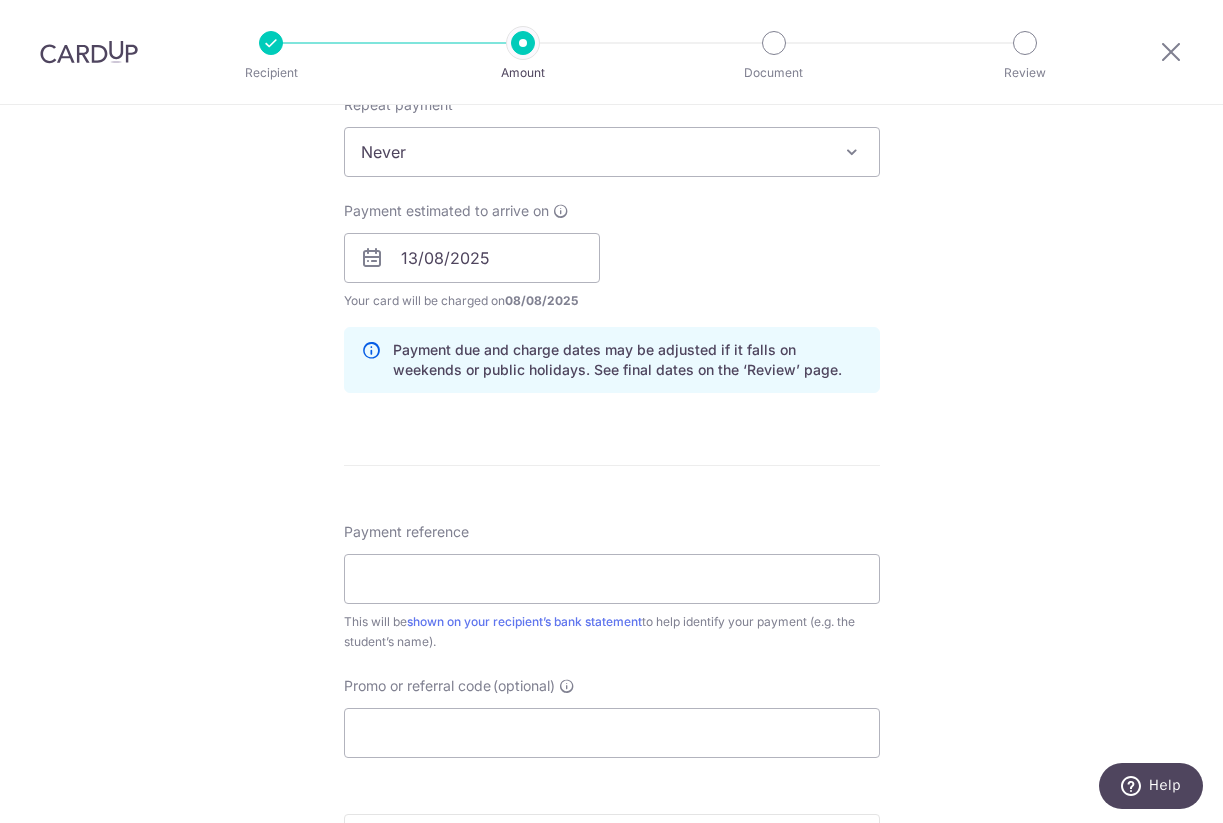 scroll, scrollTop: 877, scrollLeft: 0, axis: vertical 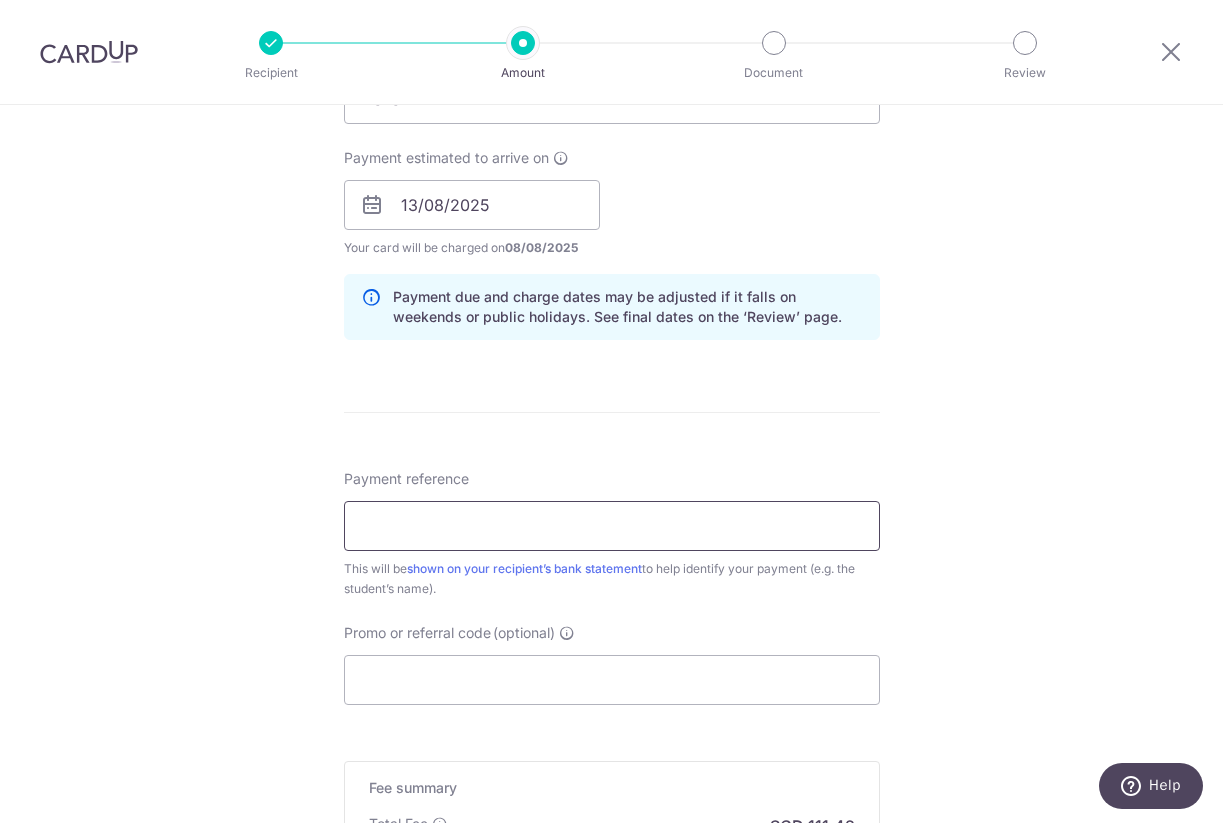 click on "Payment reference" at bounding box center [612, 526] 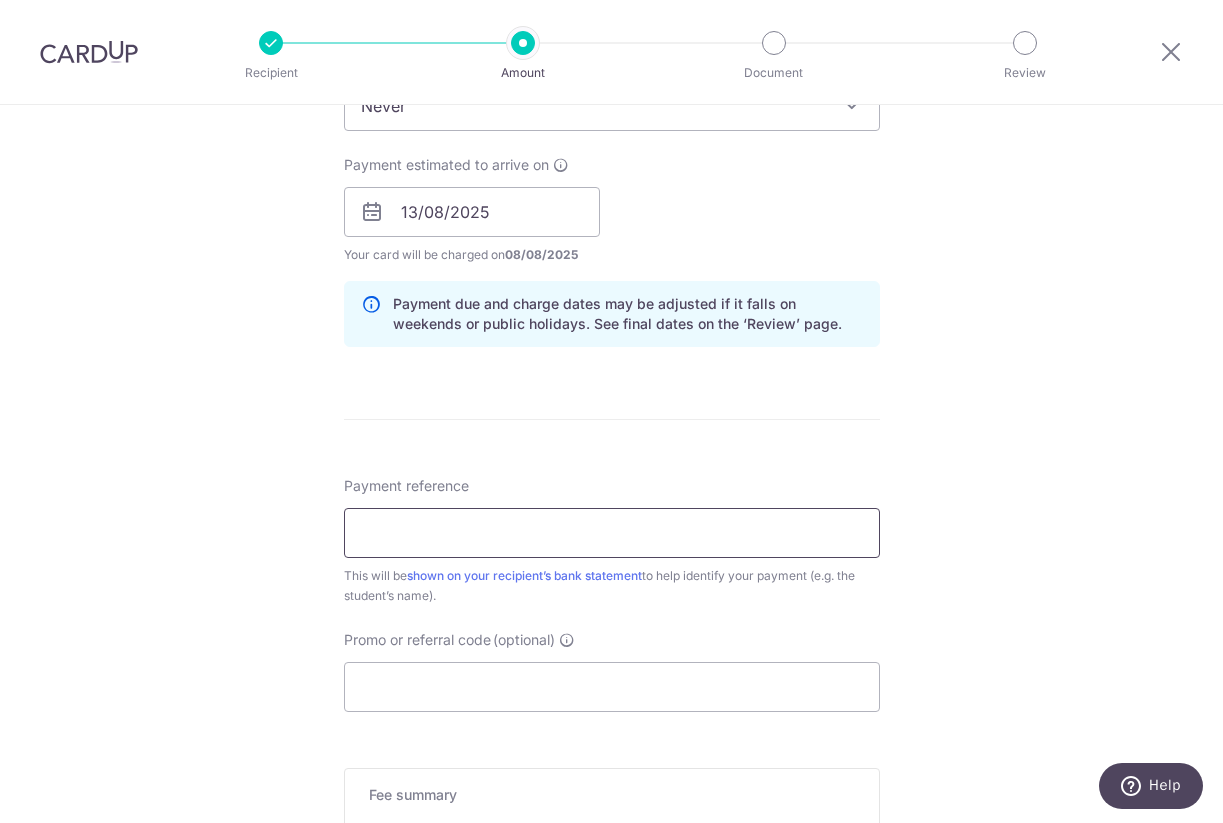 paste on "A0282999Y" 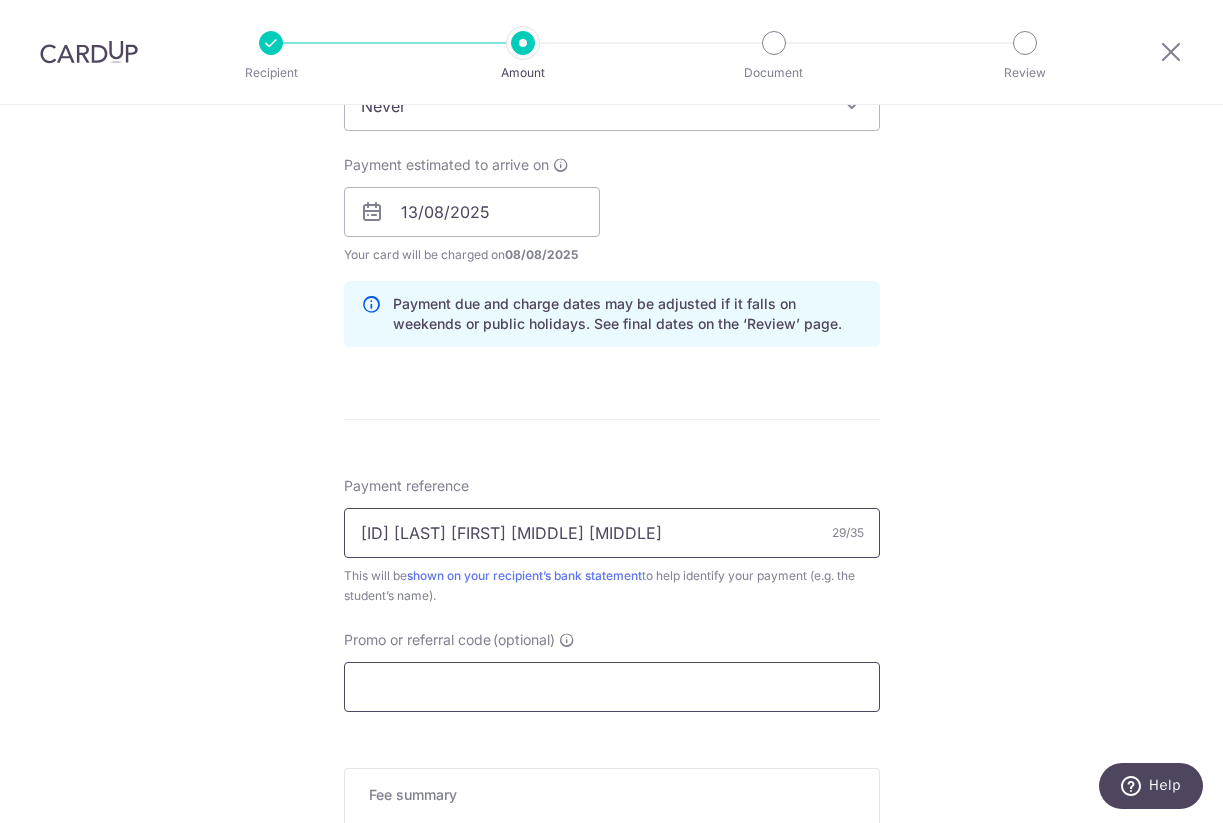 type on "A0282999Y Chia Yu Tong Renee" 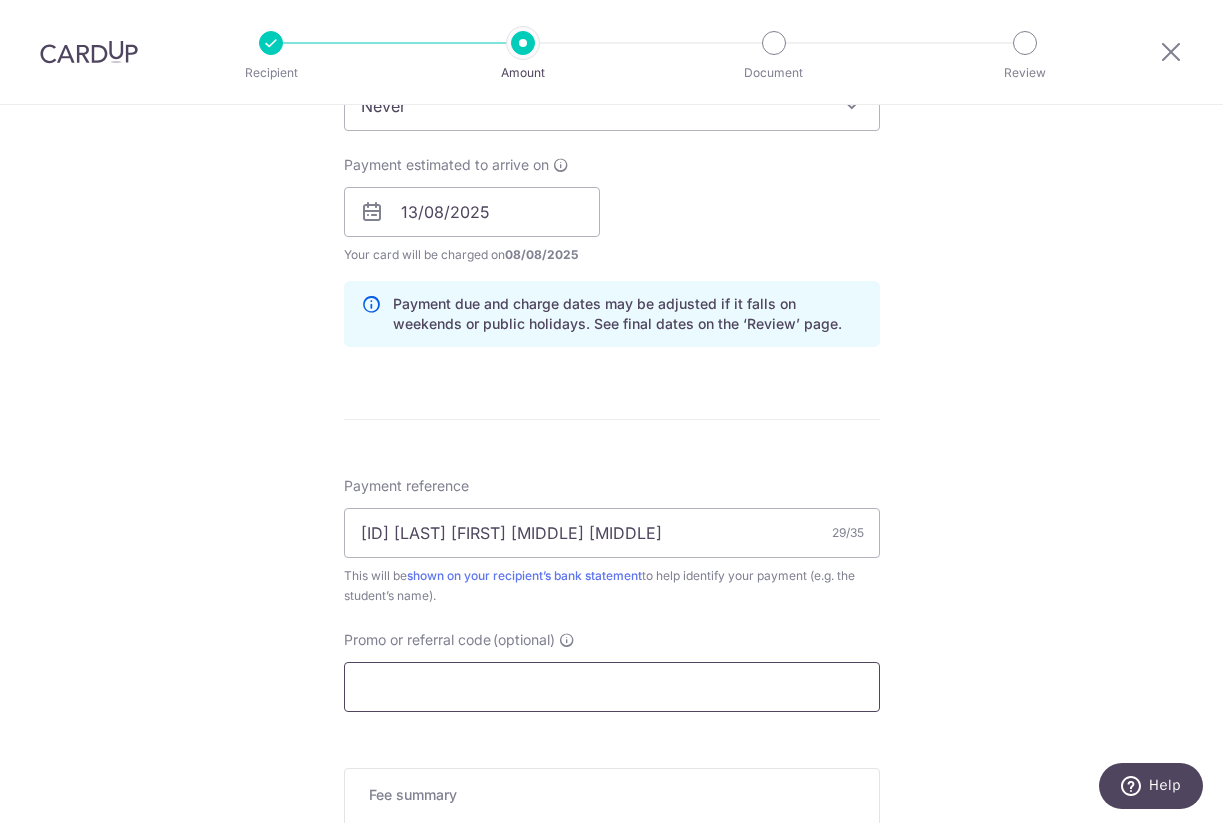 click on "Promo or referral code
(optional)" at bounding box center [612, 687] 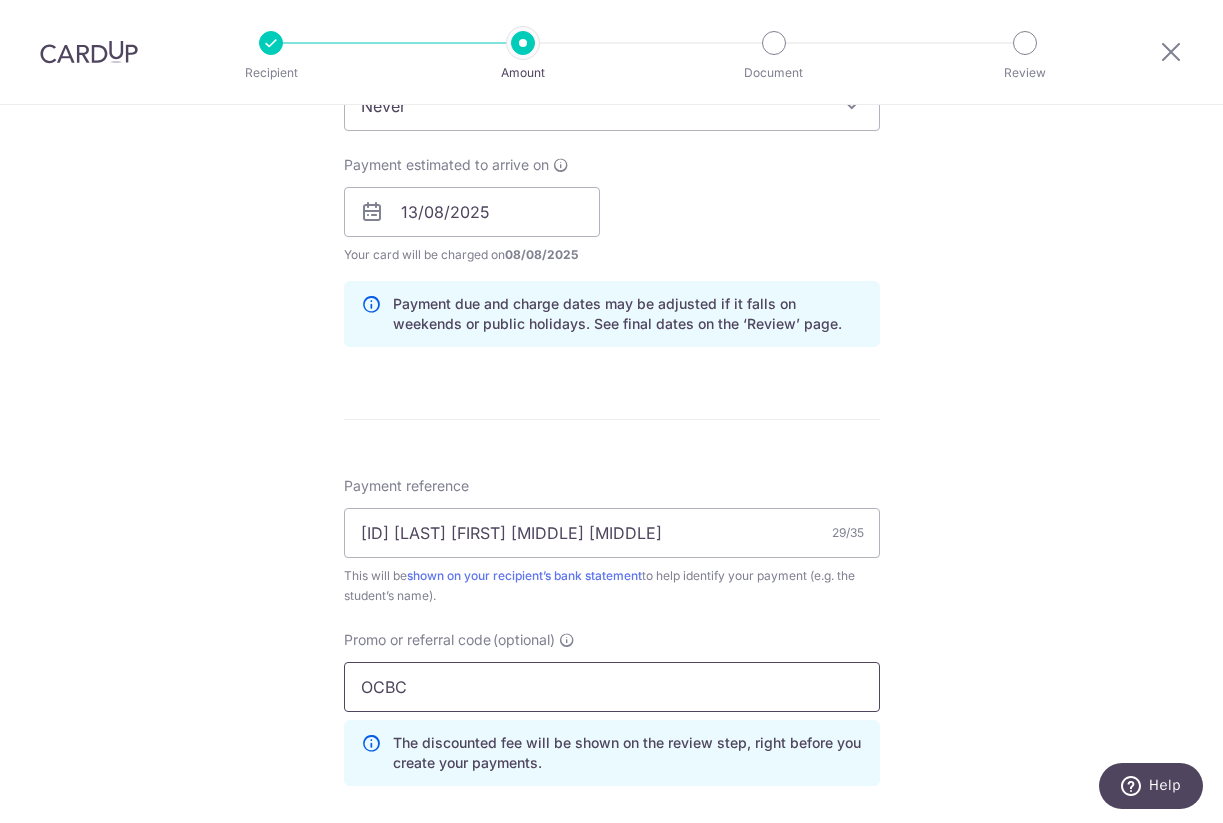 type on "OCBC90NMC" 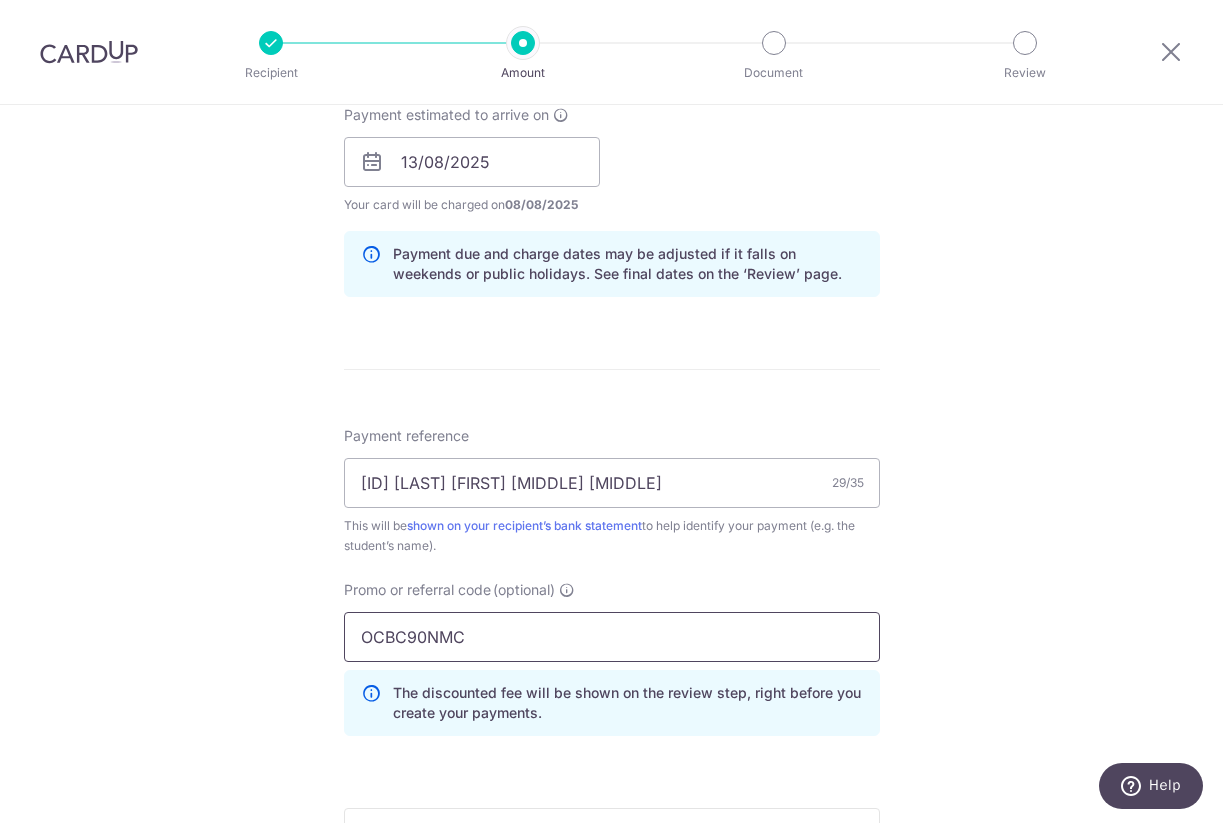 scroll, scrollTop: 909, scrollLeft: 0, axis: vertical 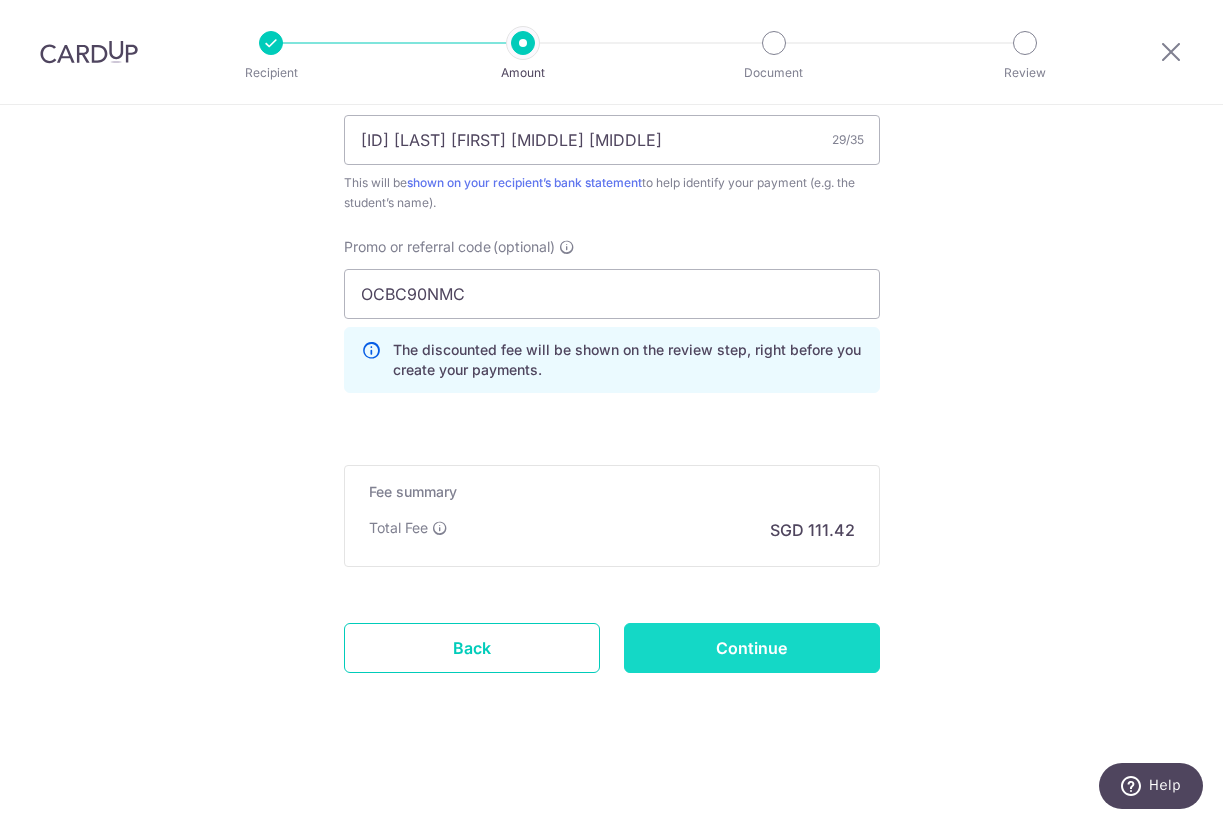 click on "Continue" at bounding box center (752, 648) 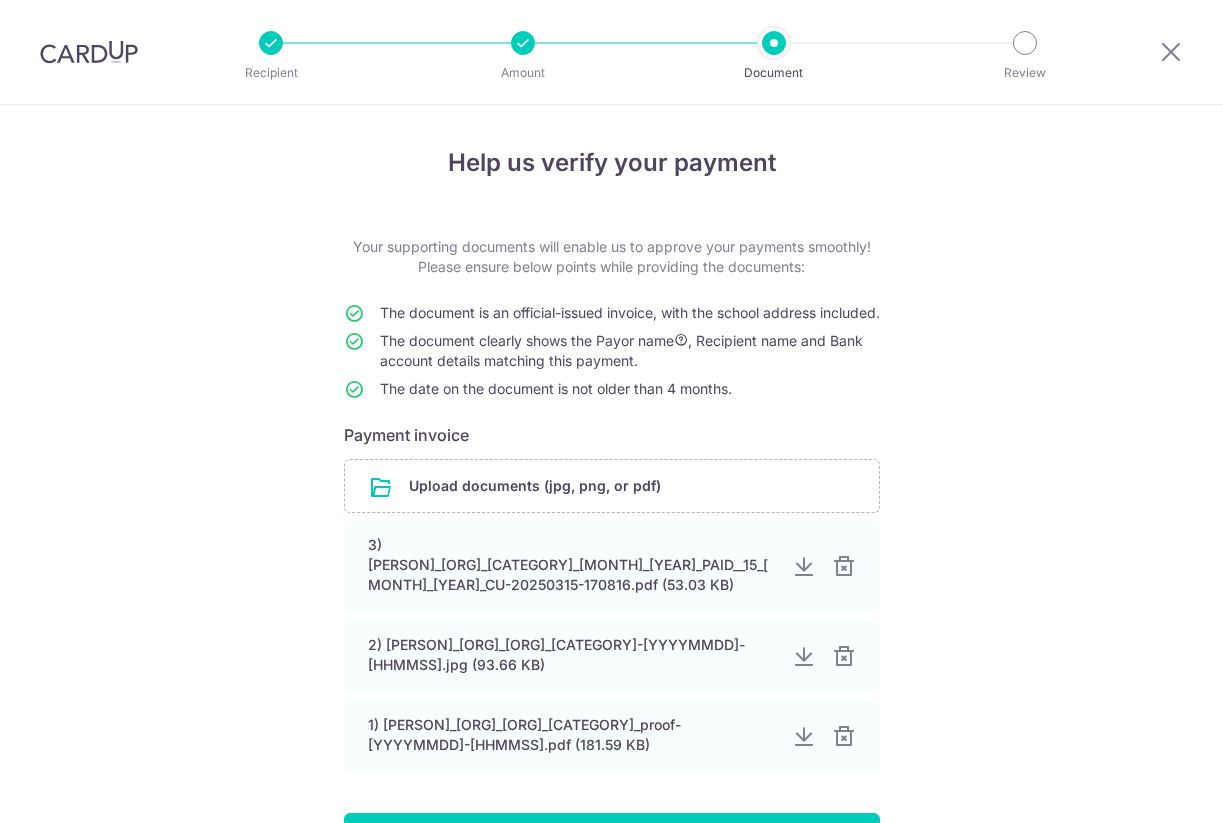 scroll, scrollTop: 0, scrollLeft: 0, axis: both 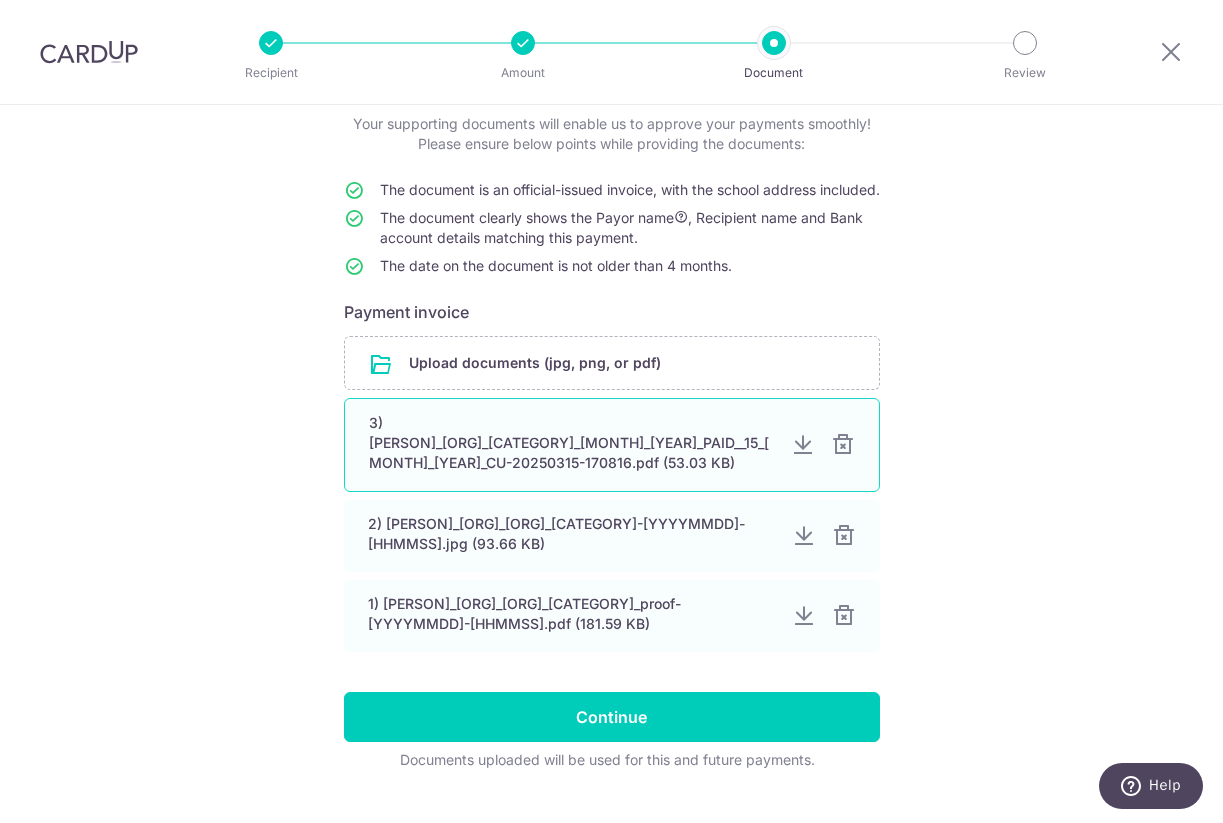 click at bounding box center [843, 445] 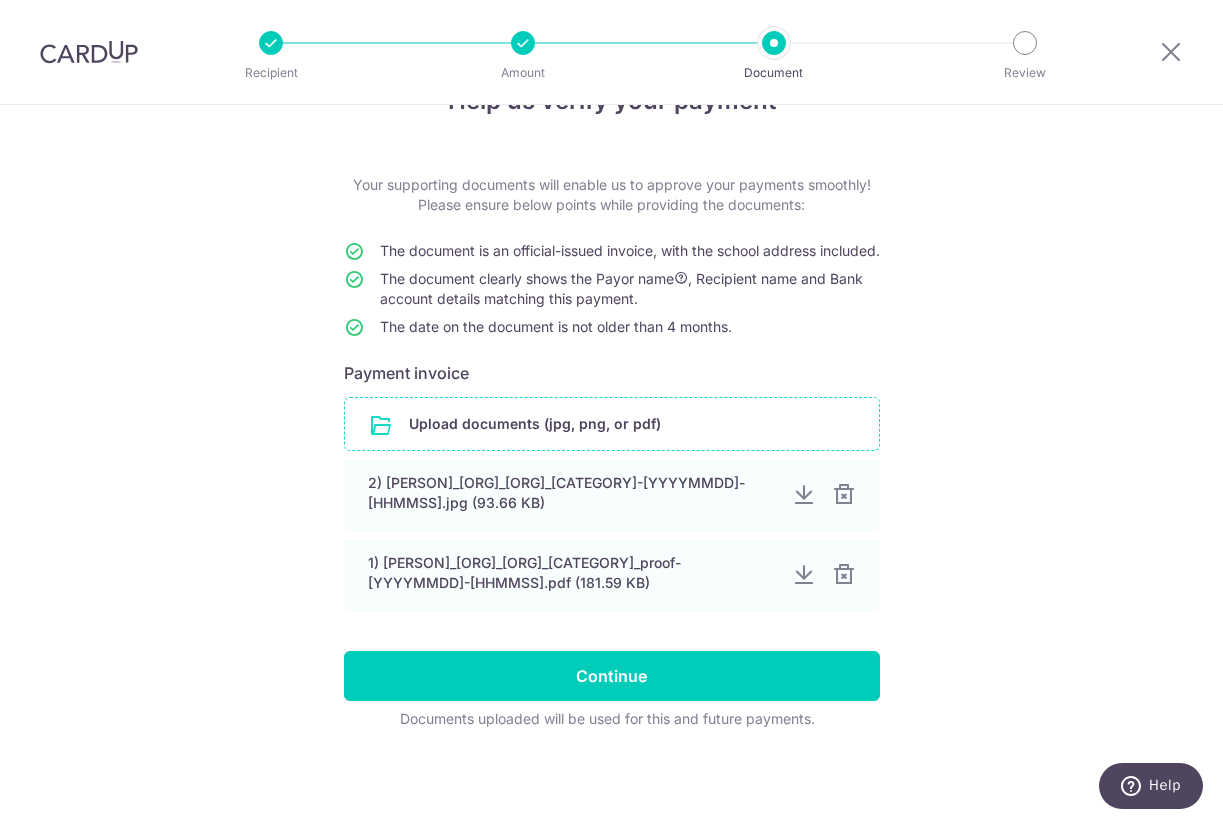 click at bounding box center [612, 424] 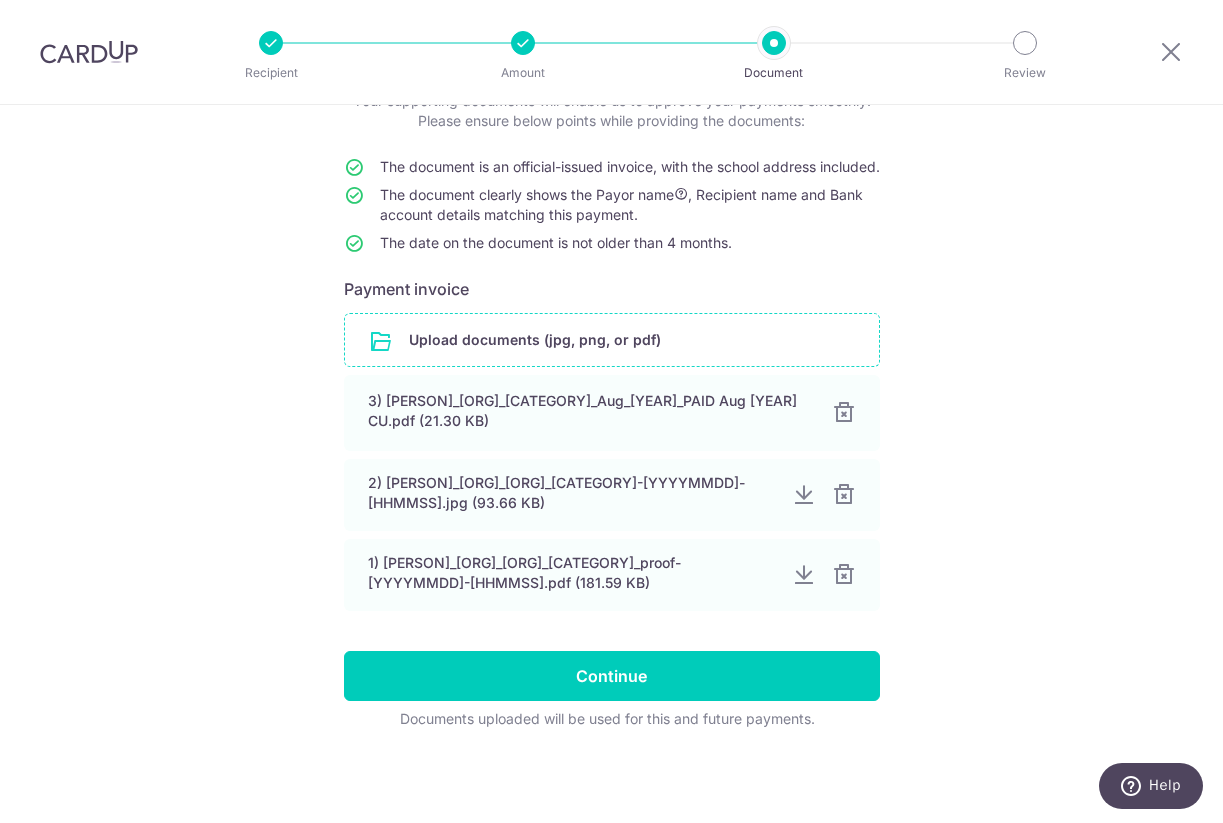 scroll, scrollTop: 166, scrollLeft: 0, axis: vertical 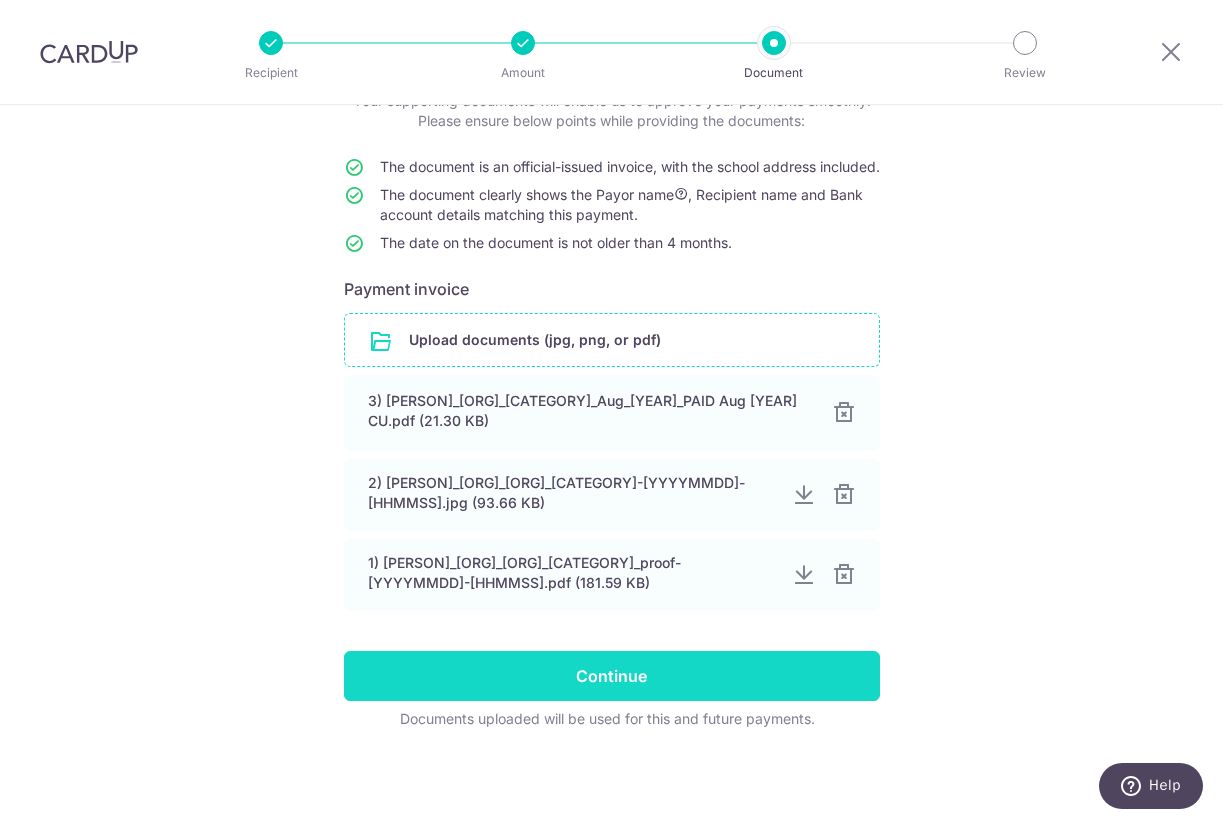 click on "Continue" at bounding box center (612, 676) 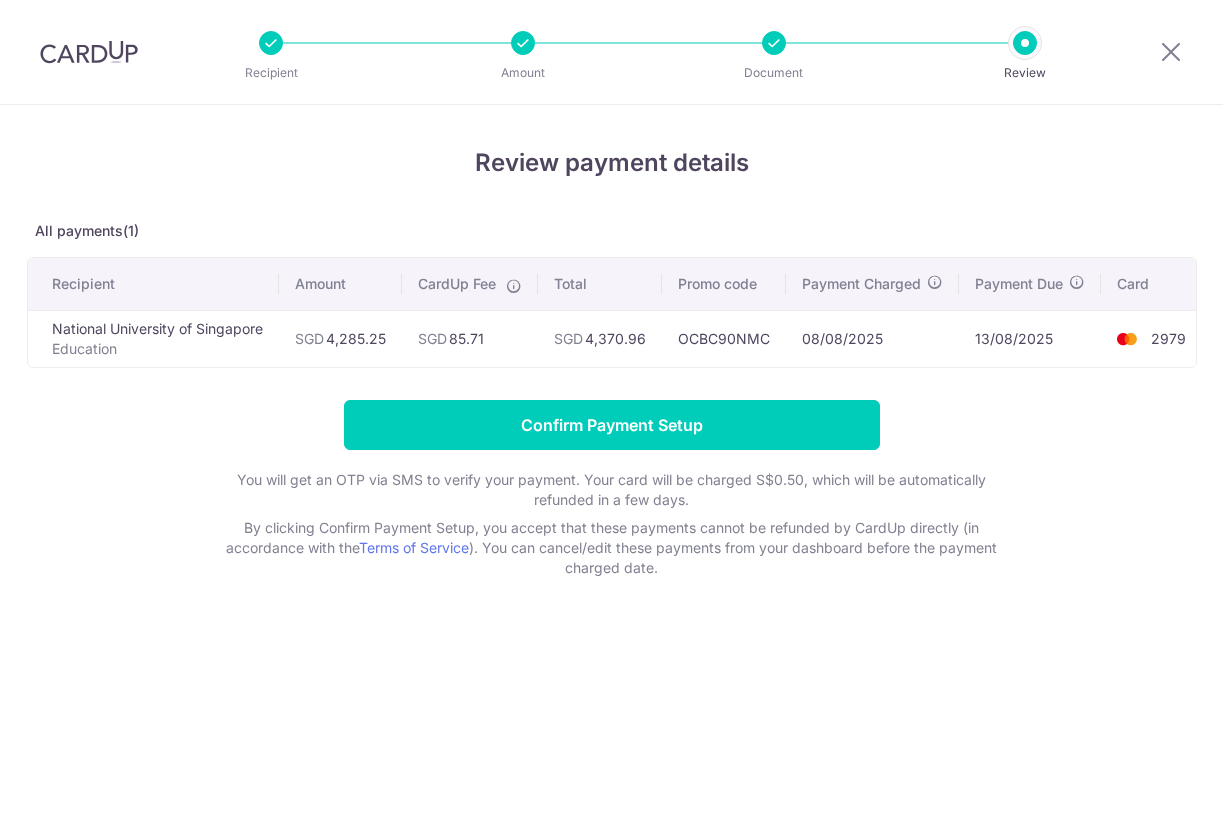 scroll, scrollTop: 0, scrollLeft: 0, axis: both 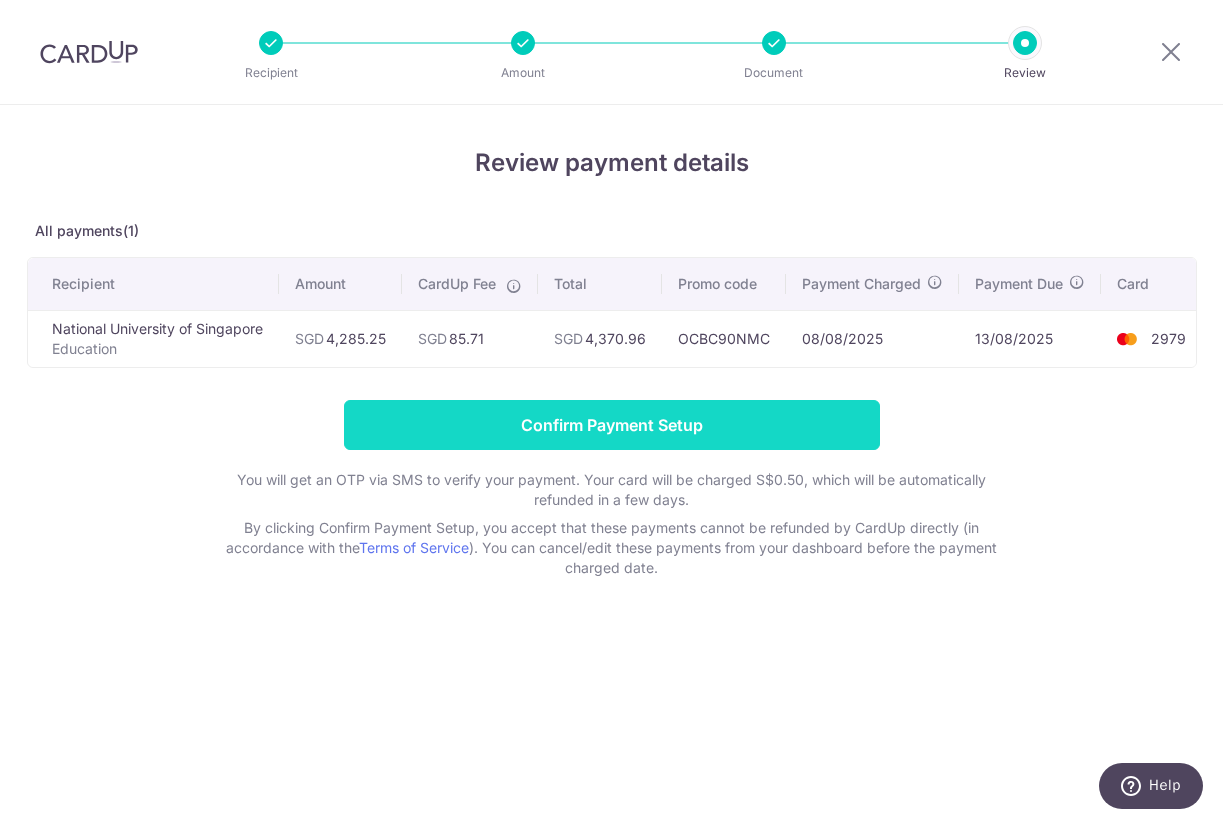 click on "Confirm Payment Setup" at bounding box center [612, 425] 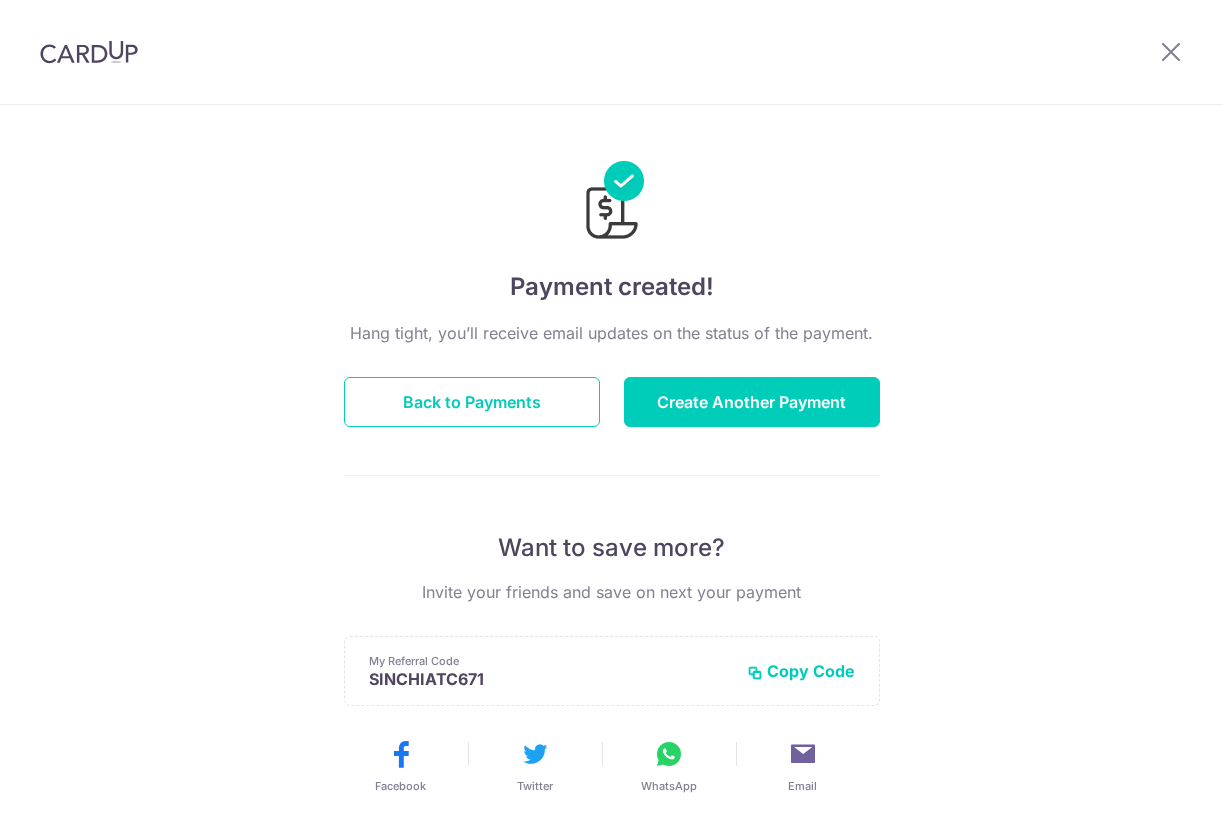 scroll, scrollTop: 0, scrollLeft: 0, axis: both 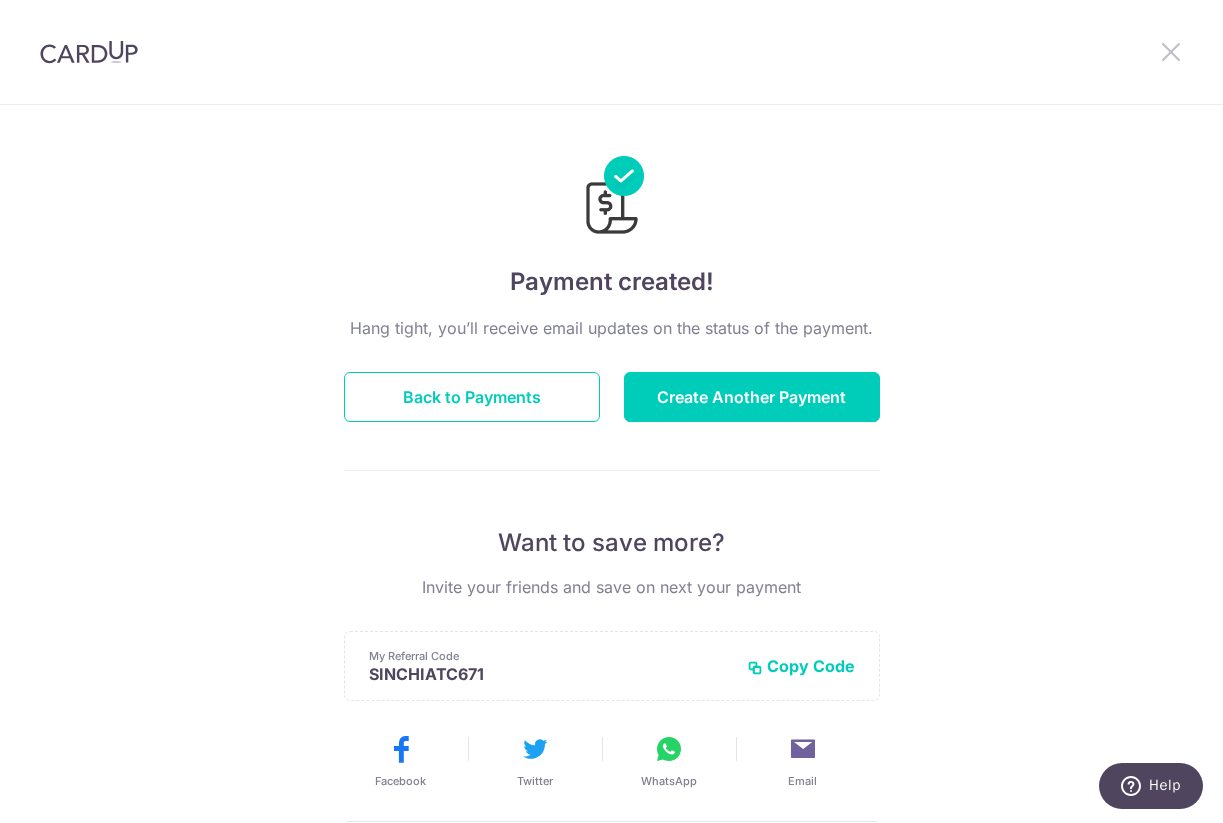 click at bounding box center (1171, 51) 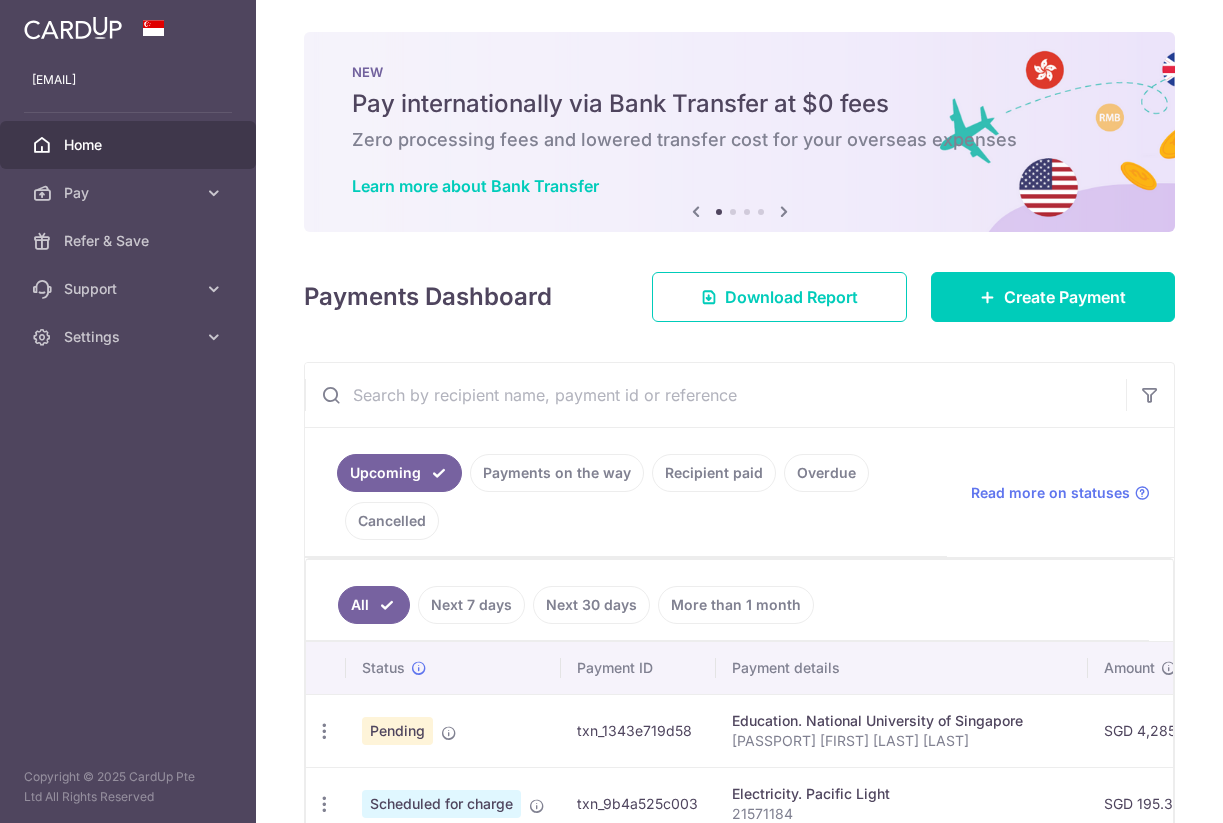 scroll, scrollTop: 0, scrollLeft: 0, axis: both 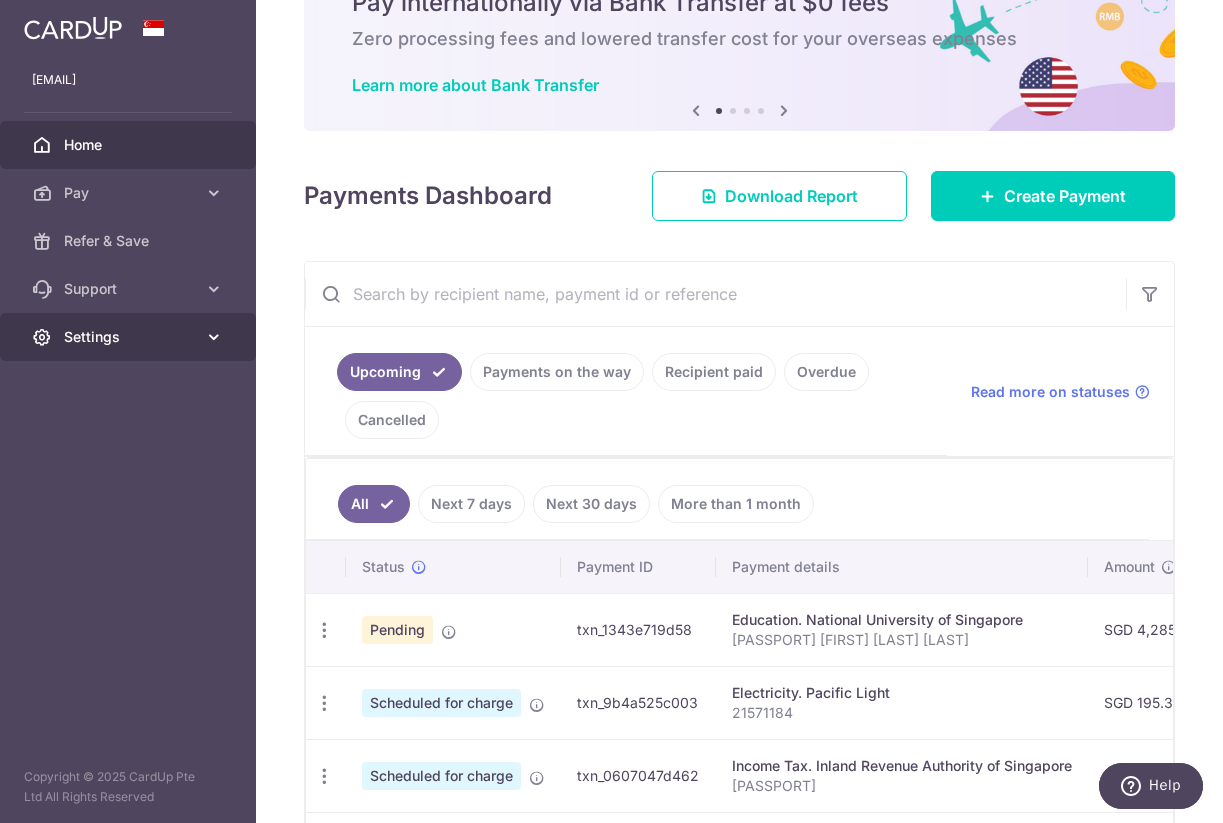 click at bounding box center [214, 337] 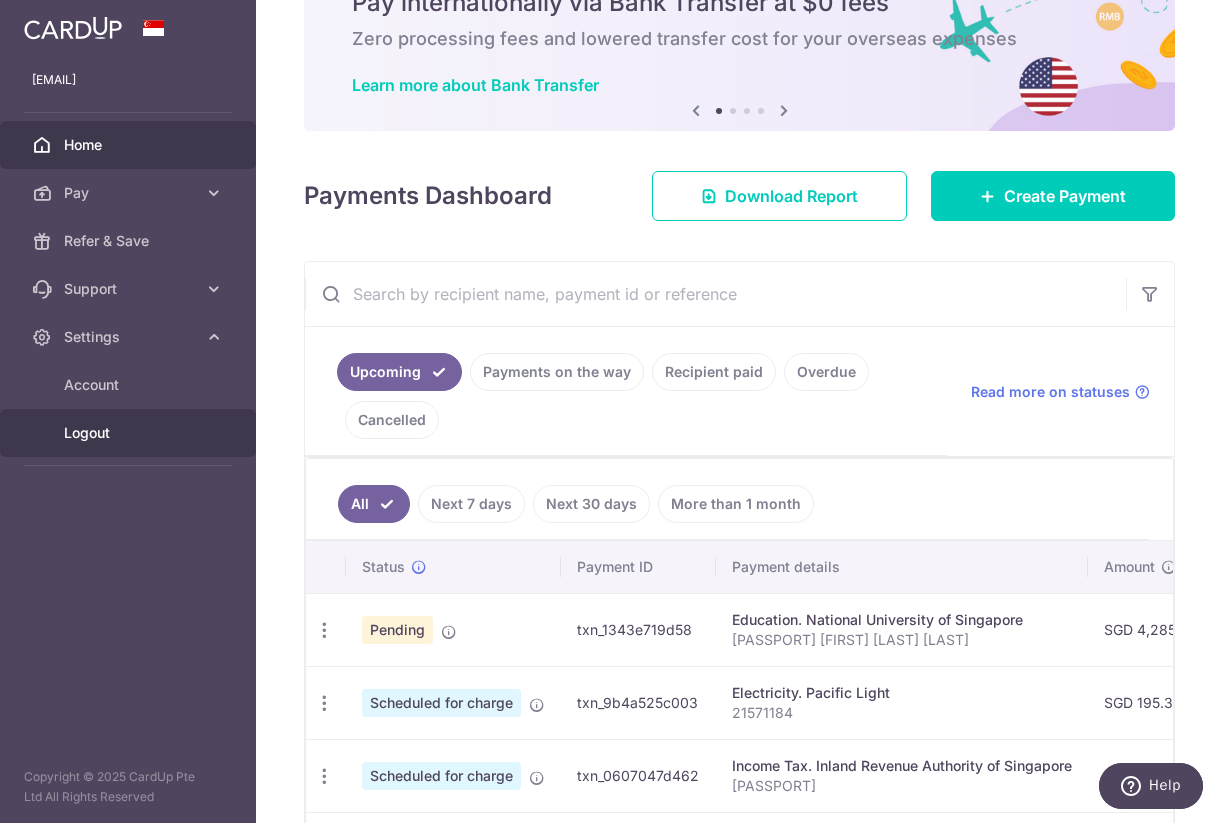click on "Logout" at bounding box center (130, 433) 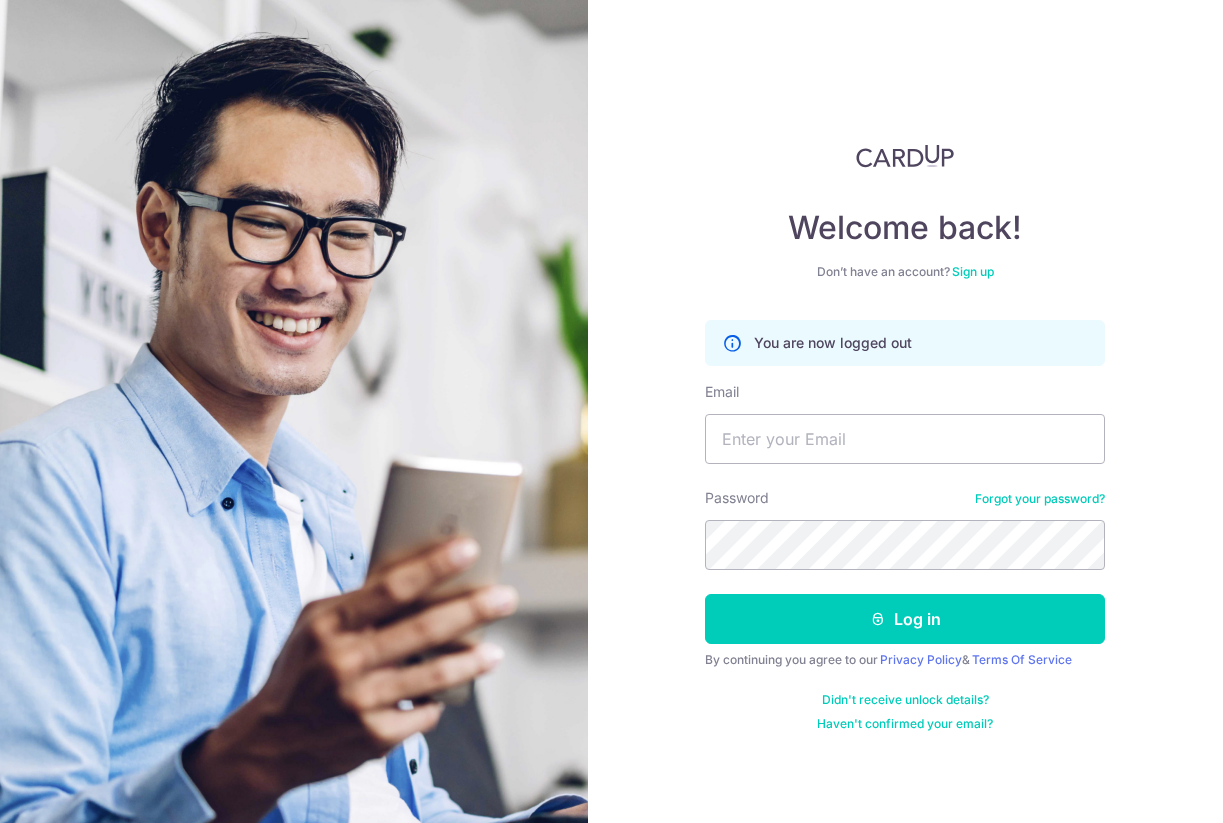 scroll, scrollTop: 0, scrollLeft: 0, axis: both 